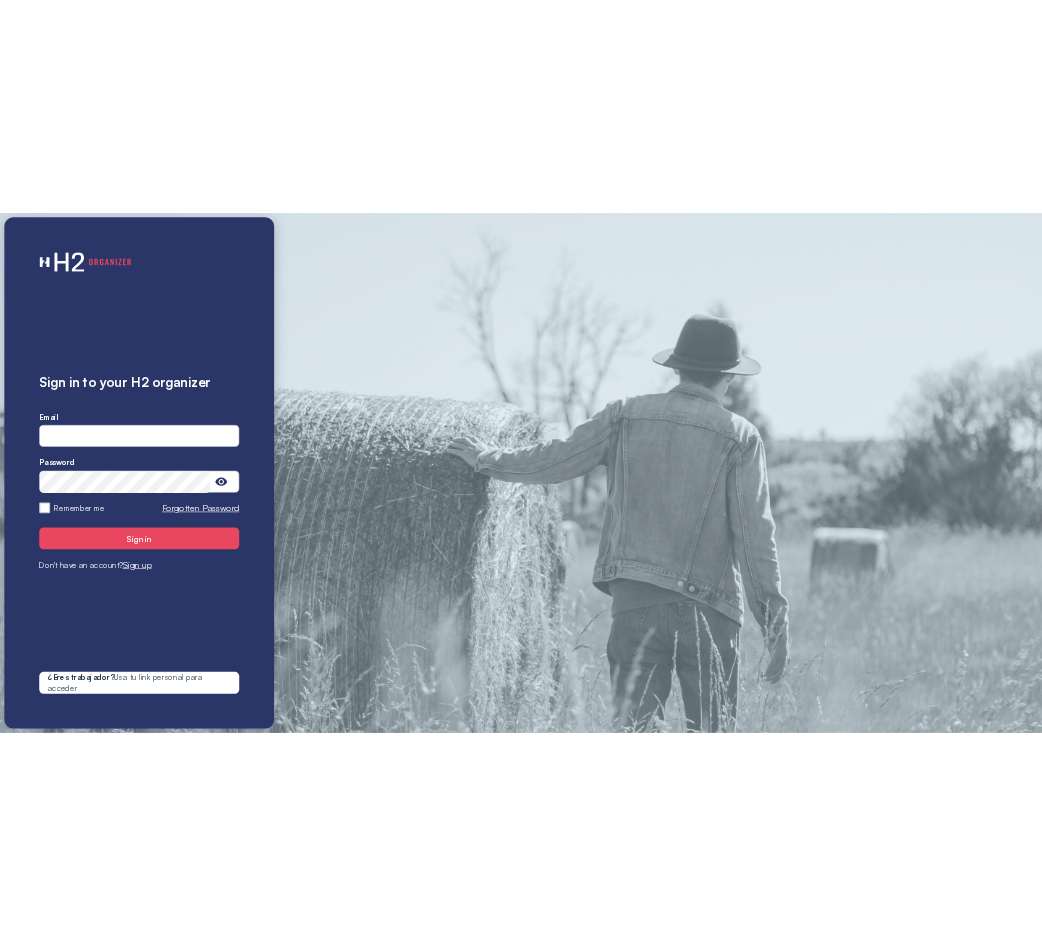 scroll, scrollTop: 0, scrollLeft: 0, axis: both 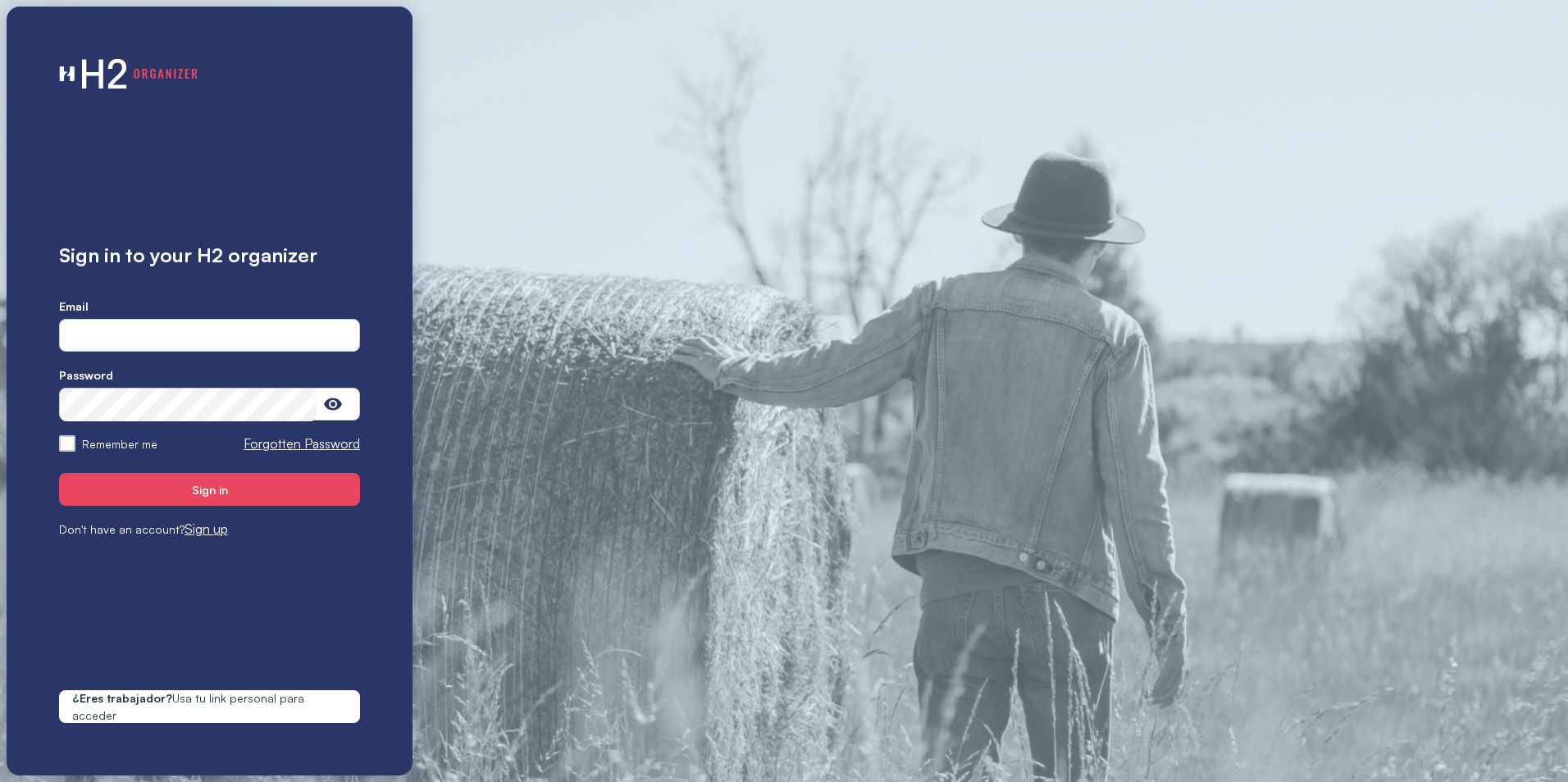 click at bounding box center (209, 336) 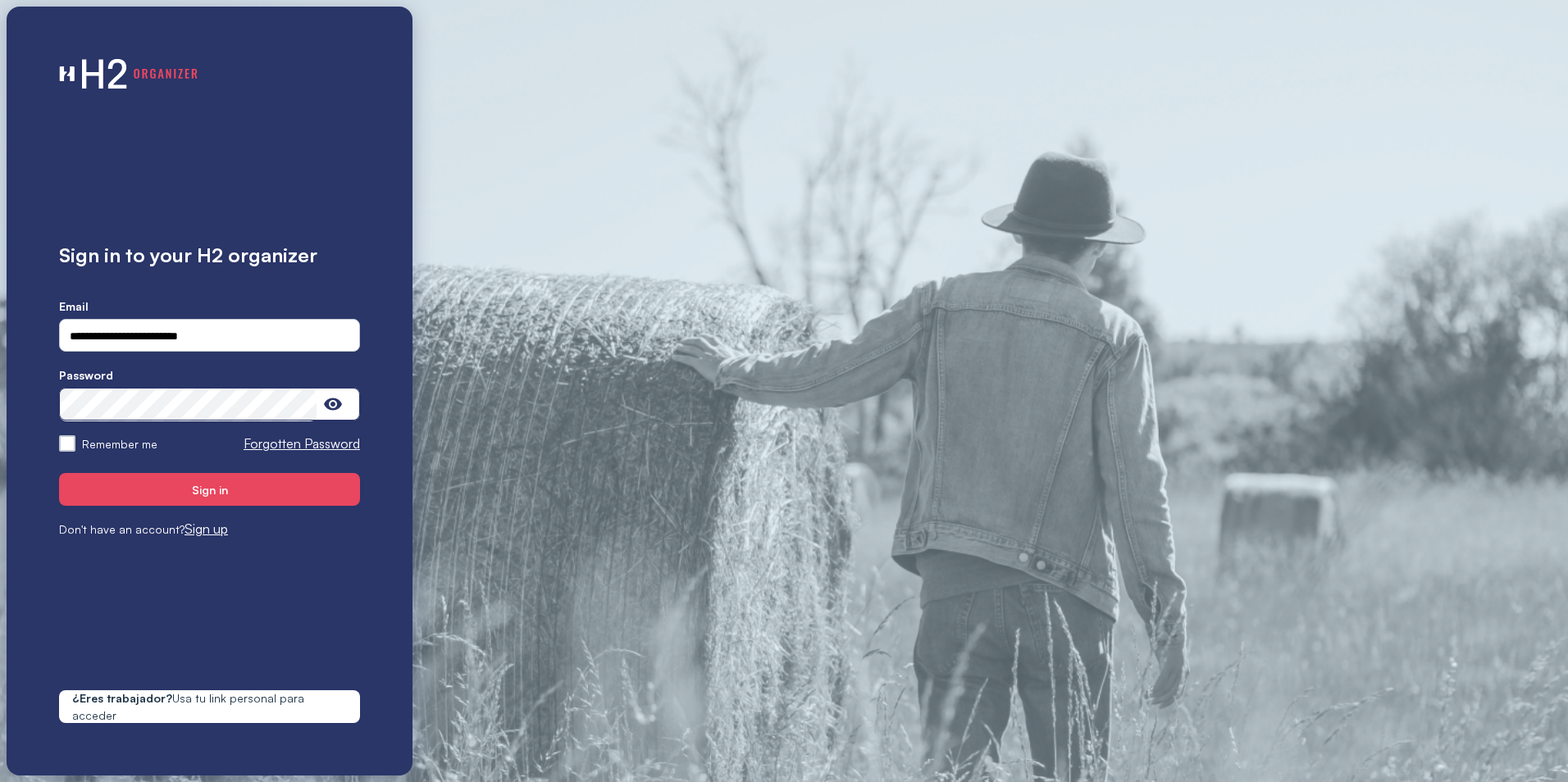 click on "Sign in" at bounding box center [209, 489] 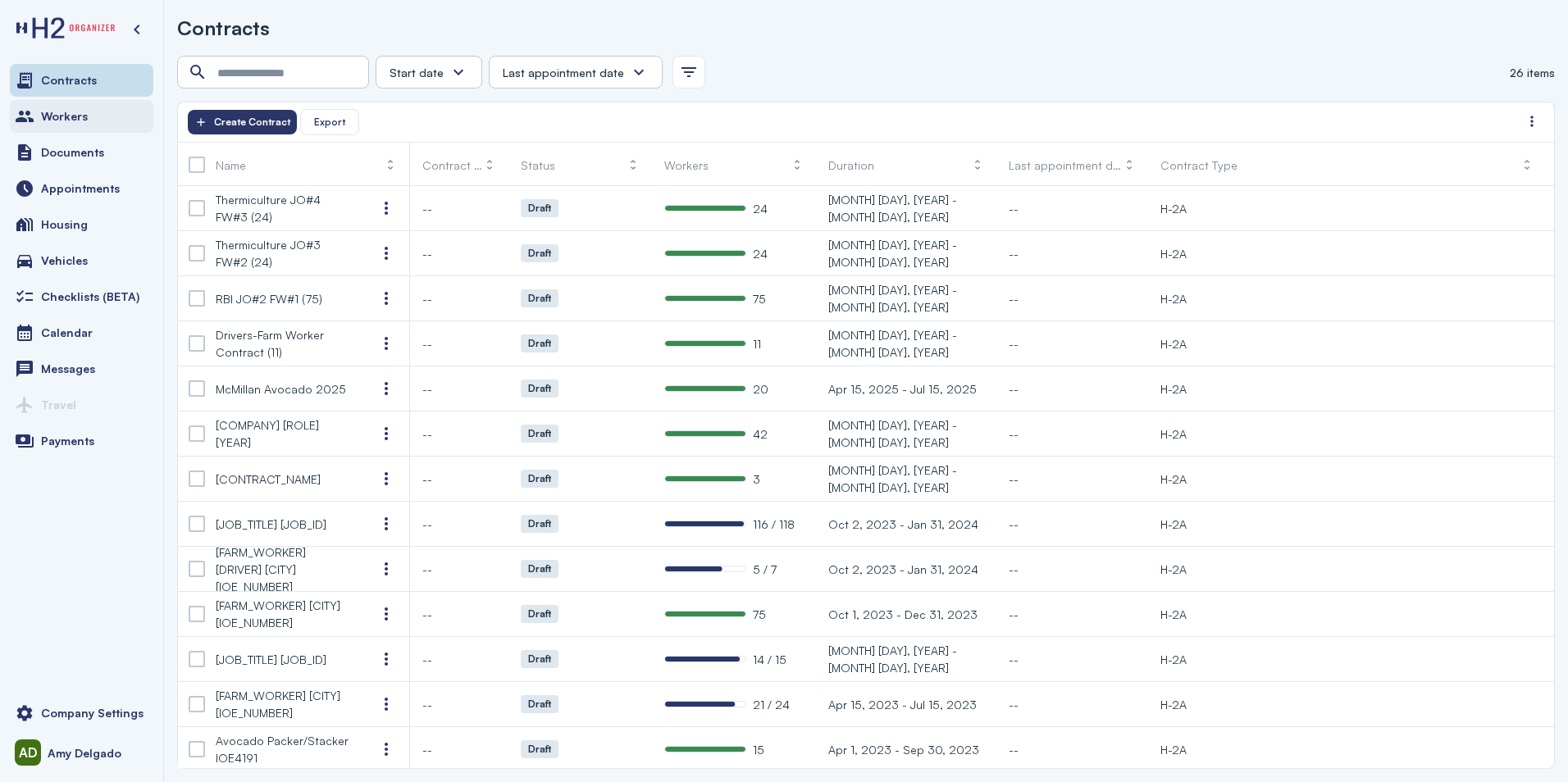 drag, startPoint x: 73, startPoint y: 117, endPoint x: 142, endPoint y: 105, distance: 70.03571 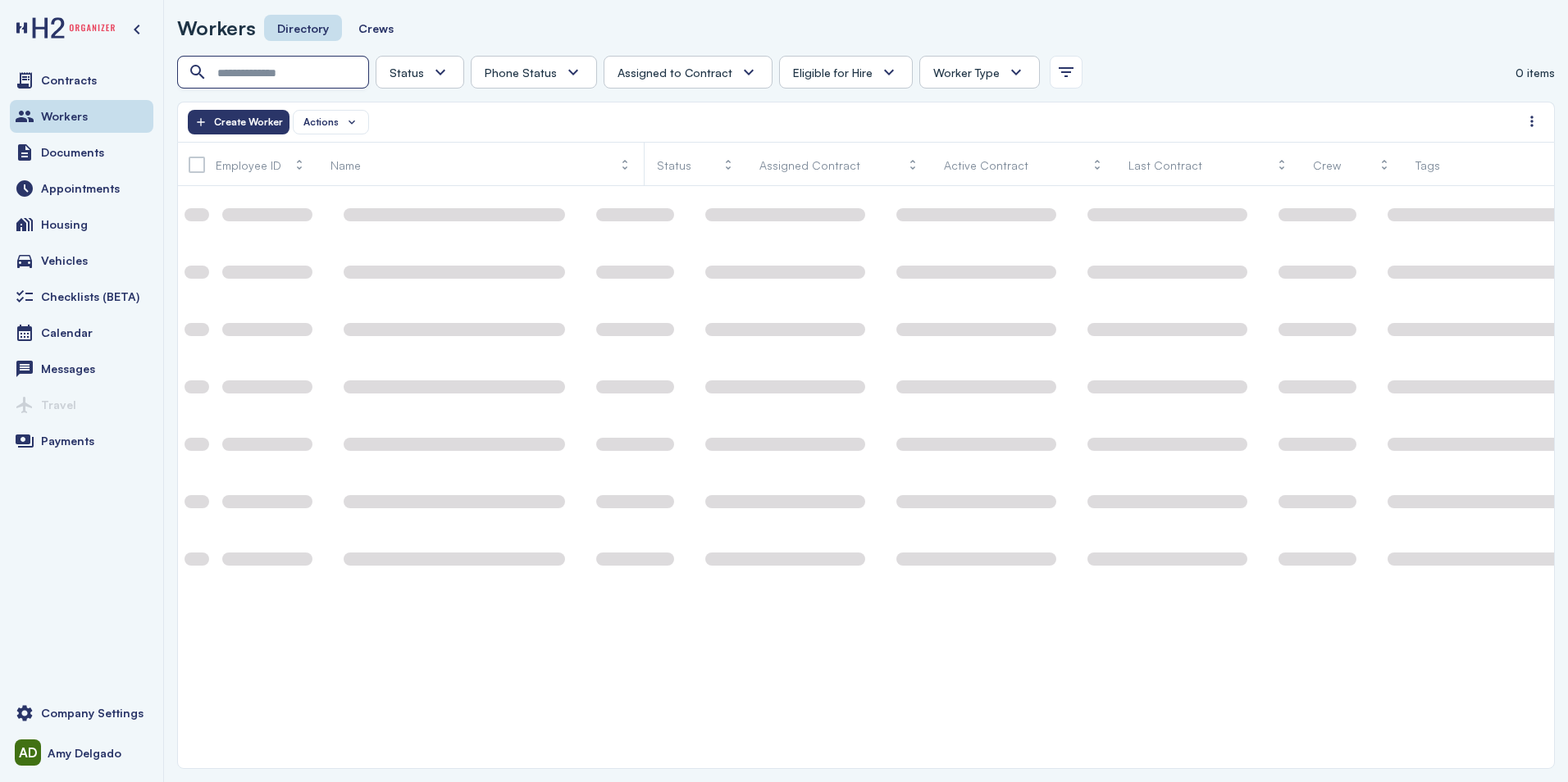 click at bounding box center (275, 73) 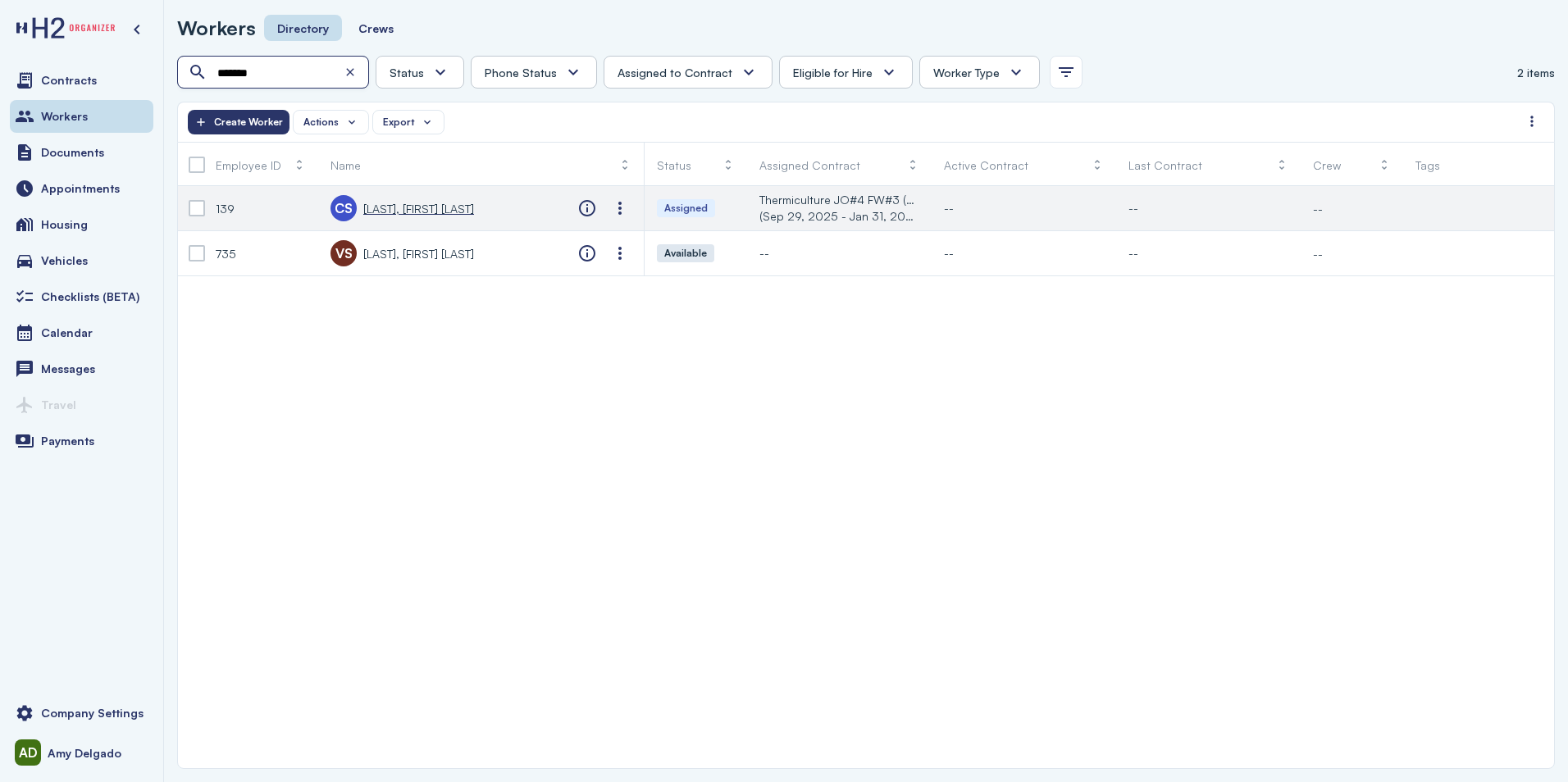 type on "*******" 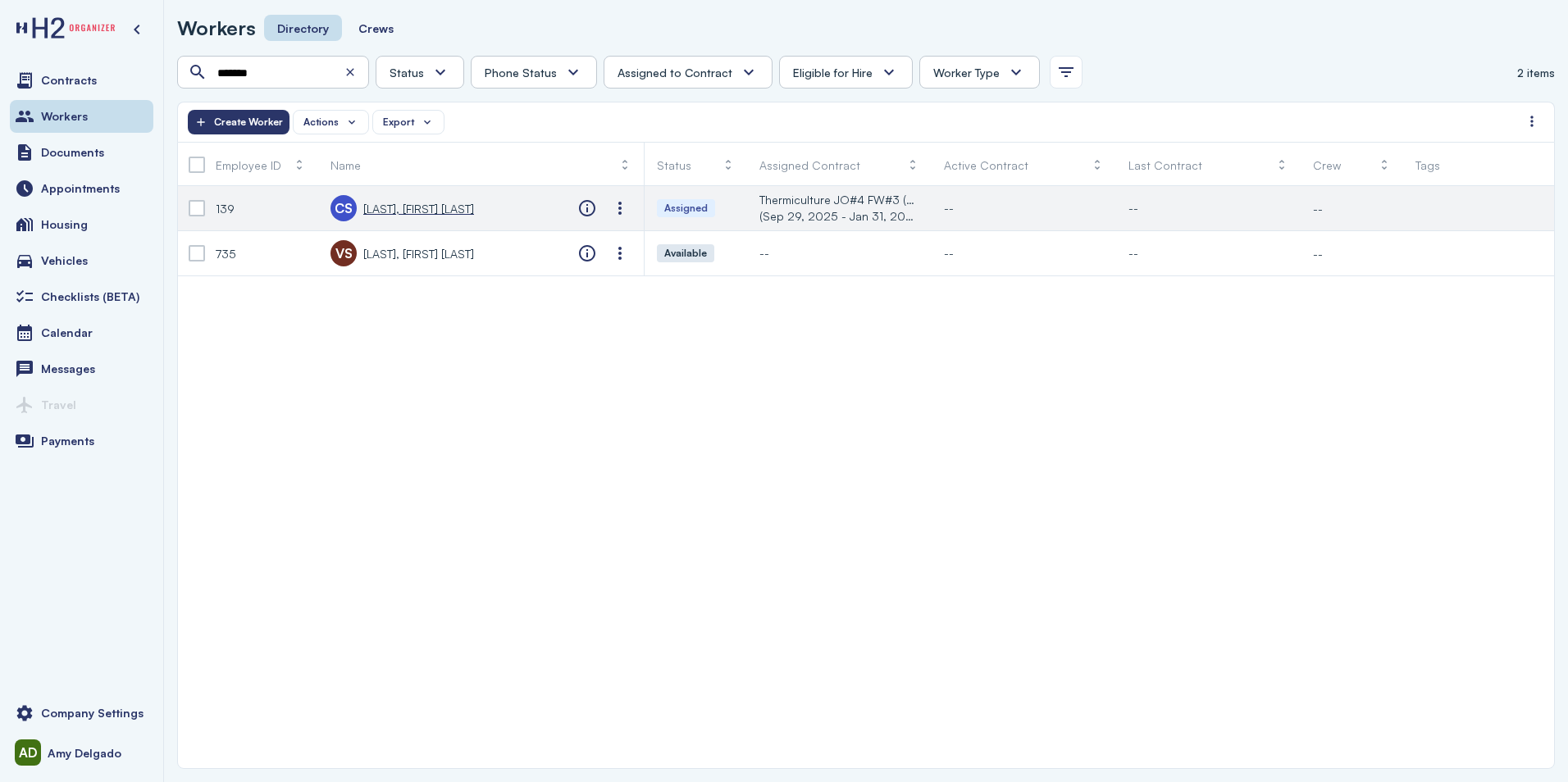 click on "Celedon Gutierrez, Salvador" at bounding box center [418, 208] 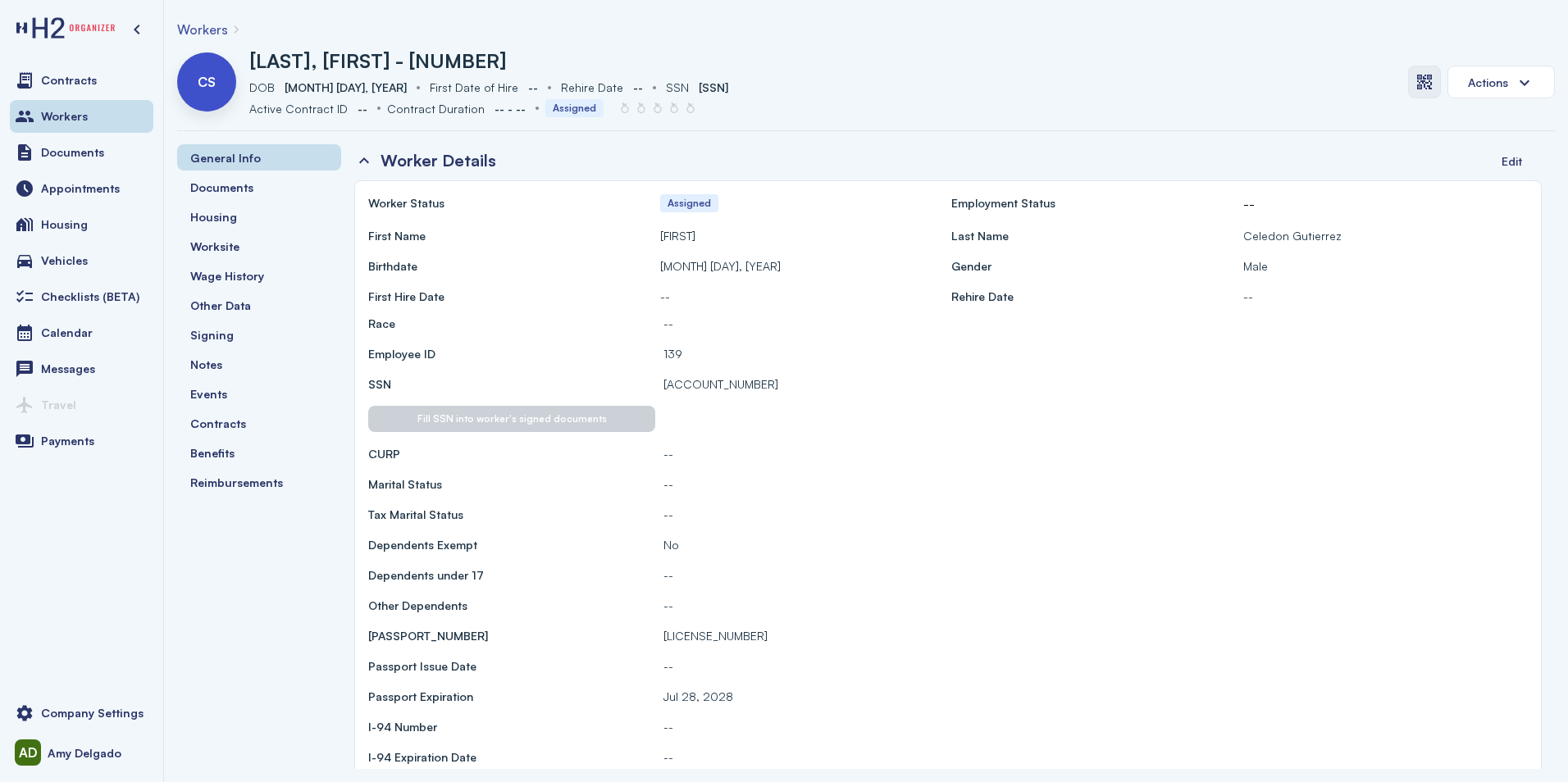 click at bounding box center (1424, 82) 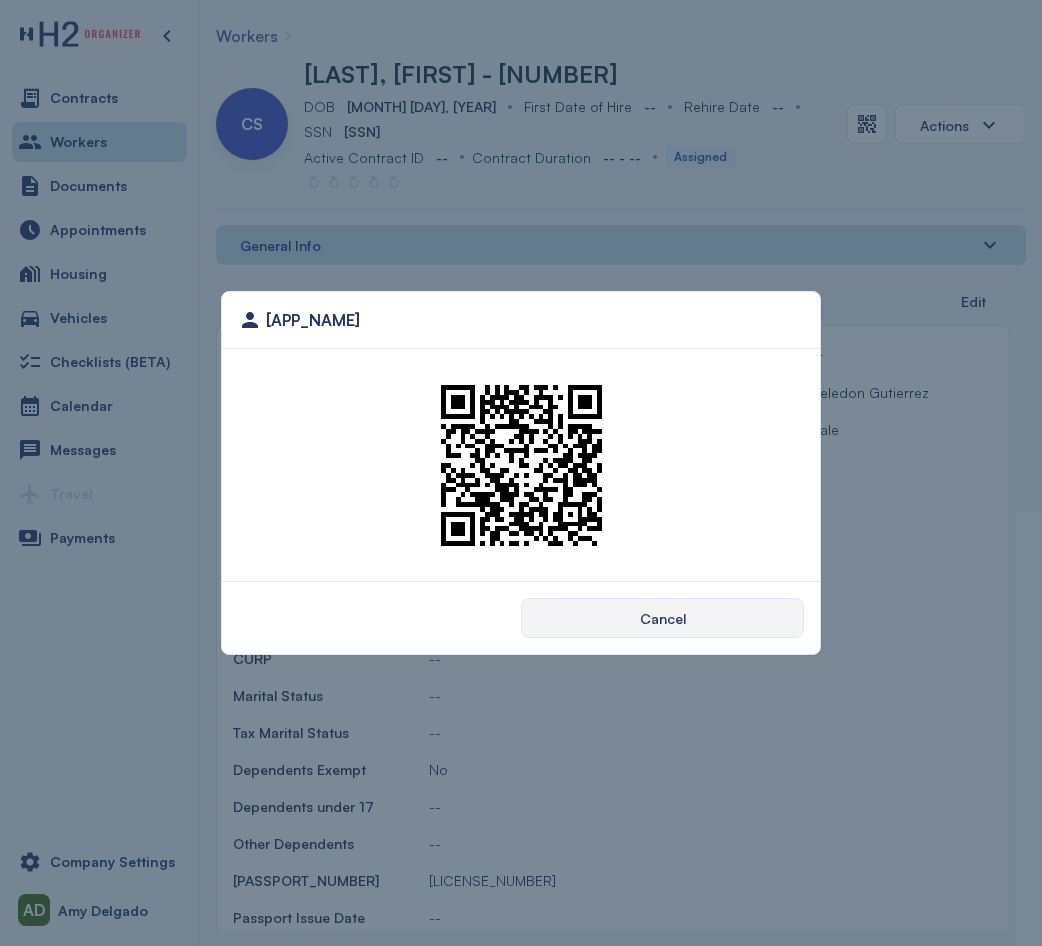 click on "[TEXT] [TEXT]" at bounding box center (521, 473) 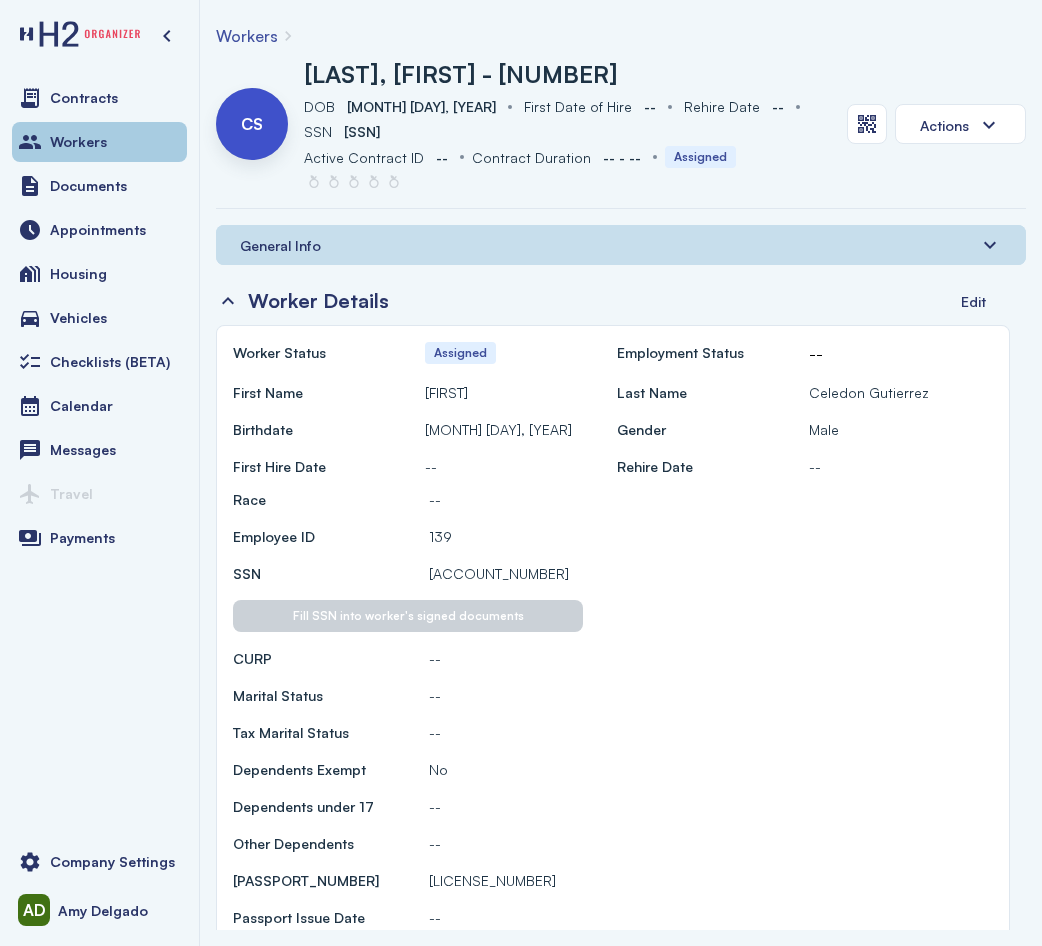 click on "Workers" at bounding box center (99, 142) 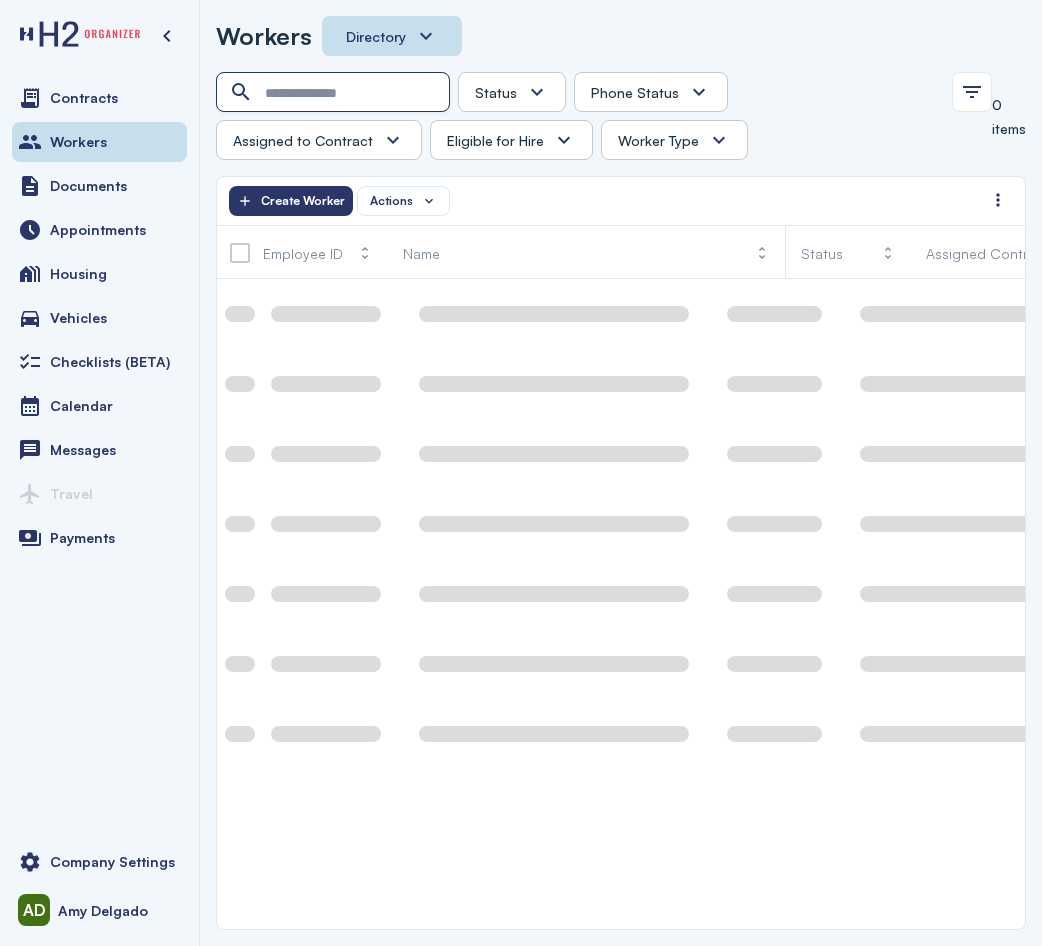 click at bounding box center [335, 93] 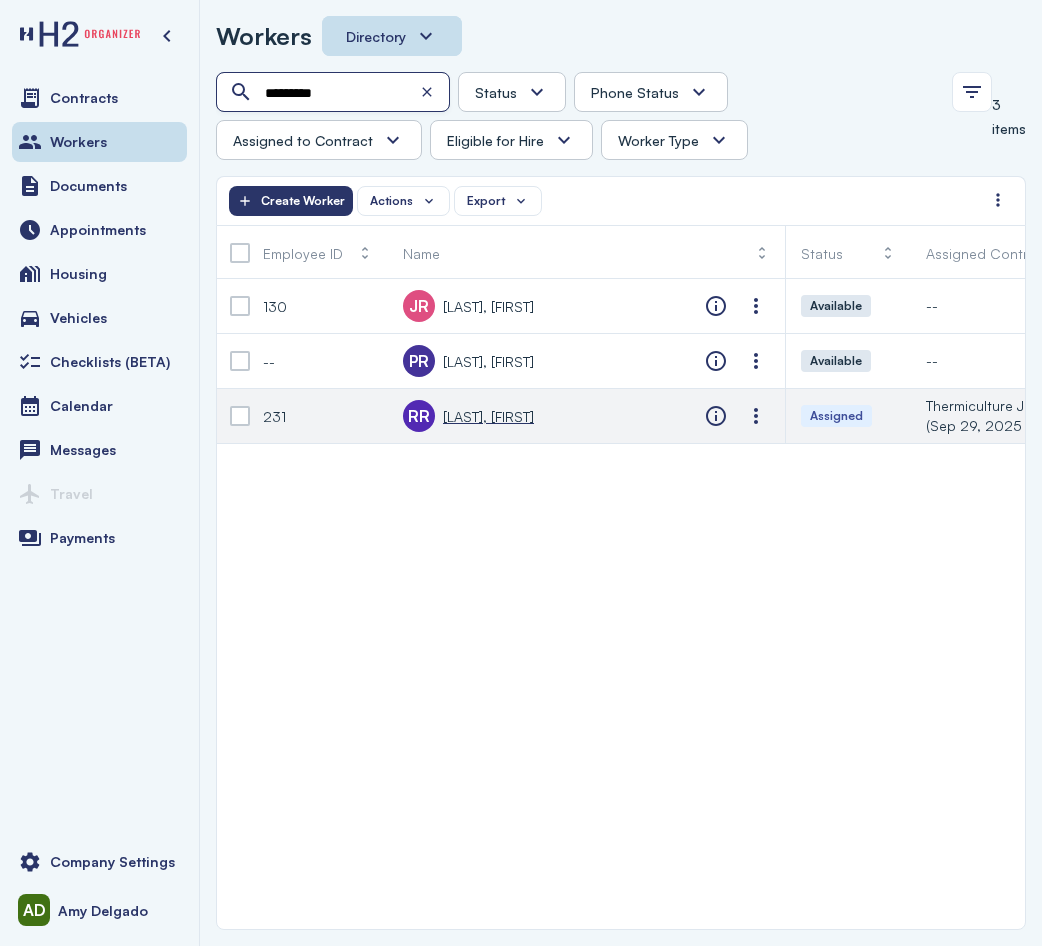 type on "*********" 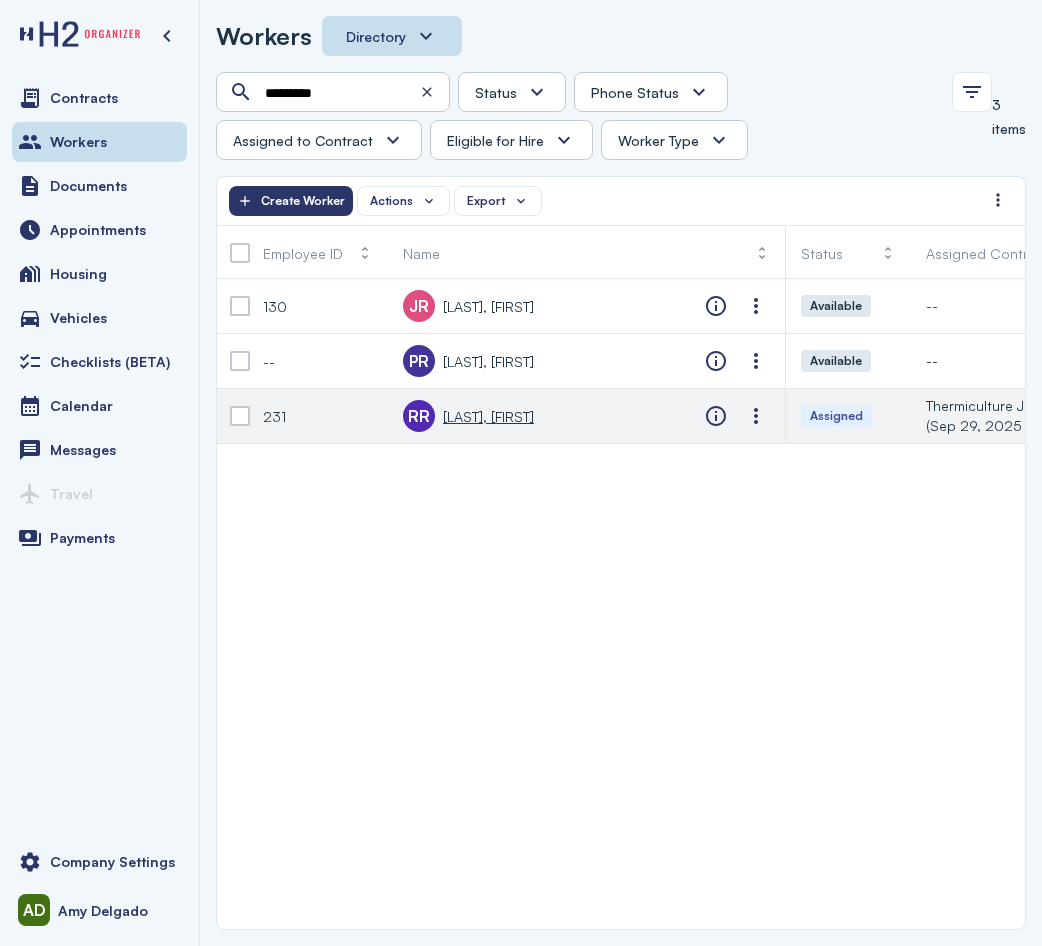 click on "Ramos Santana , Rodrigo" at bounding box center [488, 416] 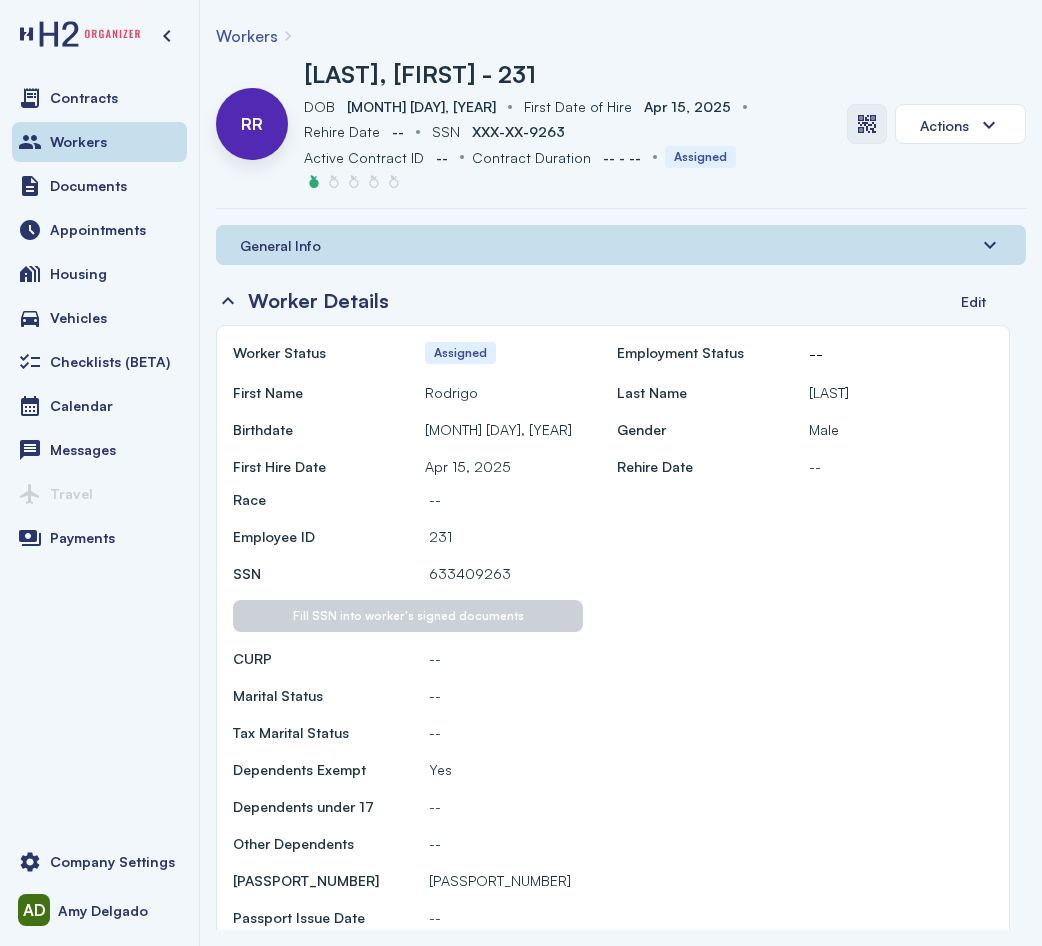 click at bounding box center [867, 124] 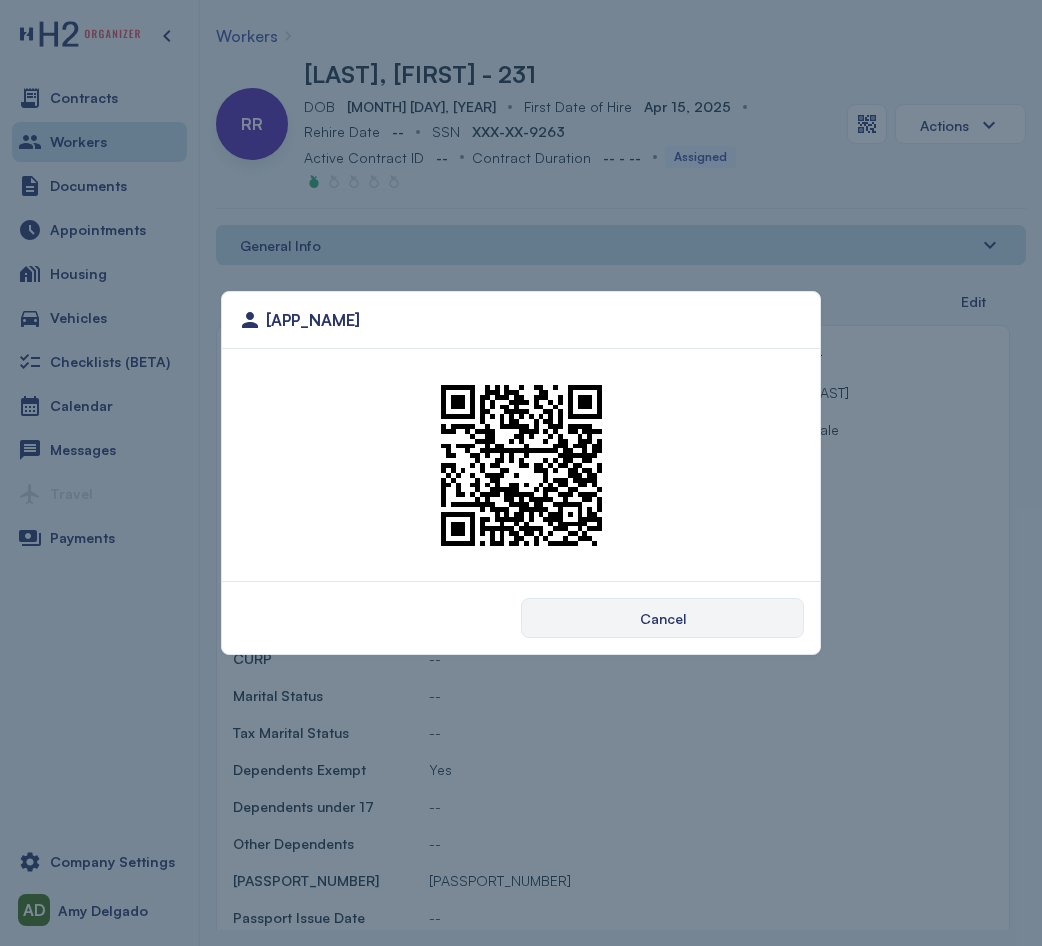 click on "[TEXT] [TEXT]" at bounding box center [521, 473] 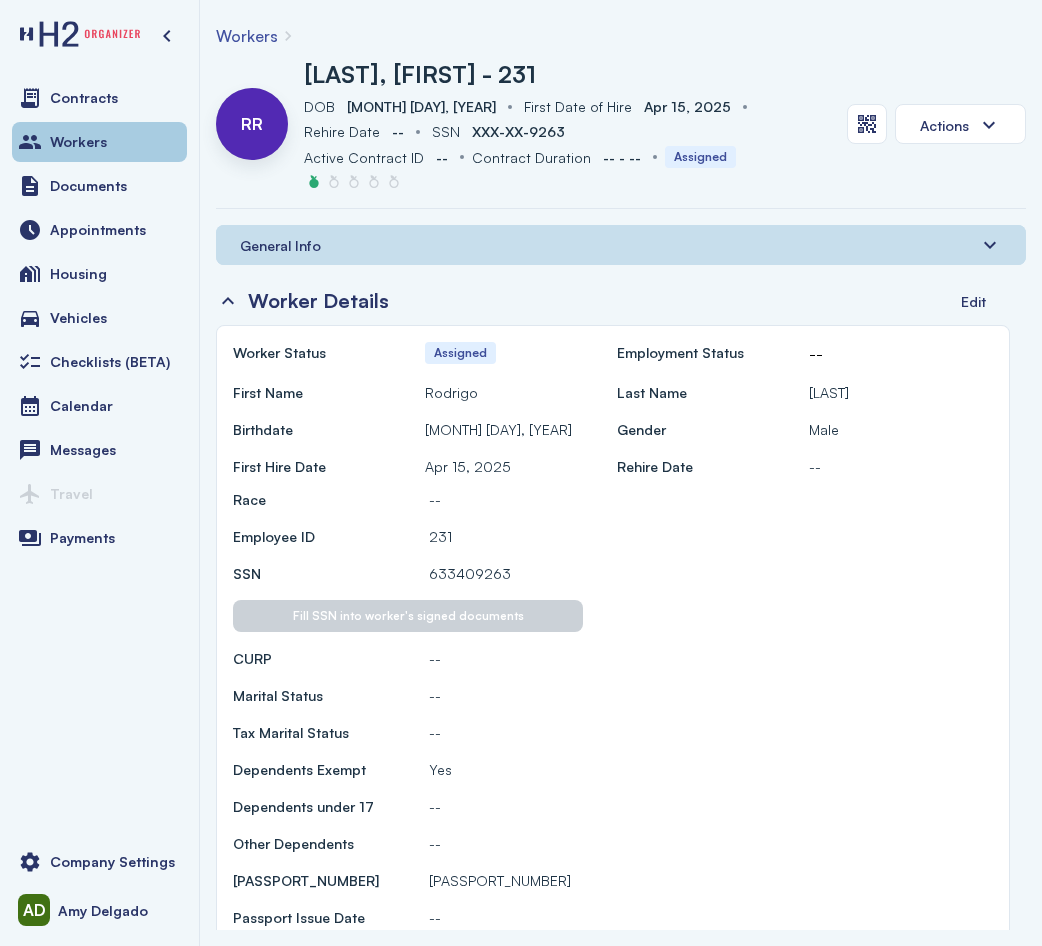 click on "Workers" at bounding box center (99, 142) 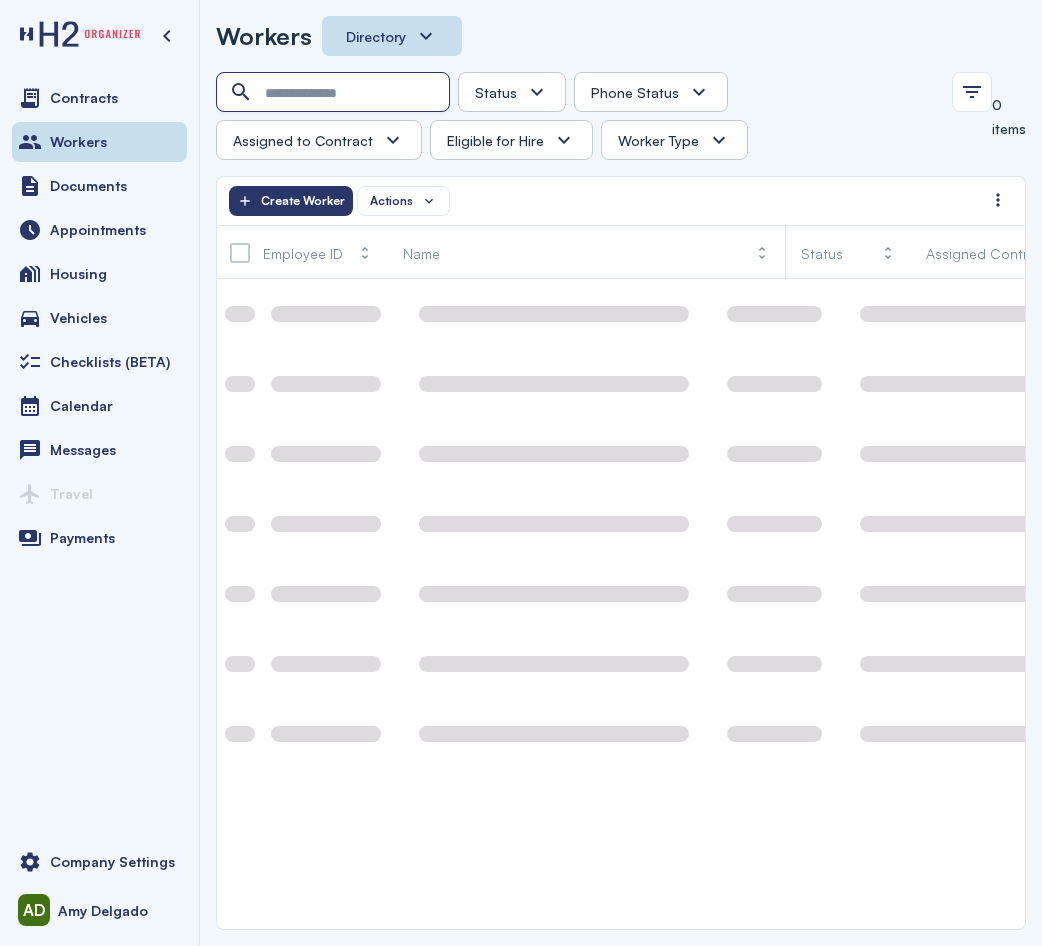 click at bounding box center (335, 93) 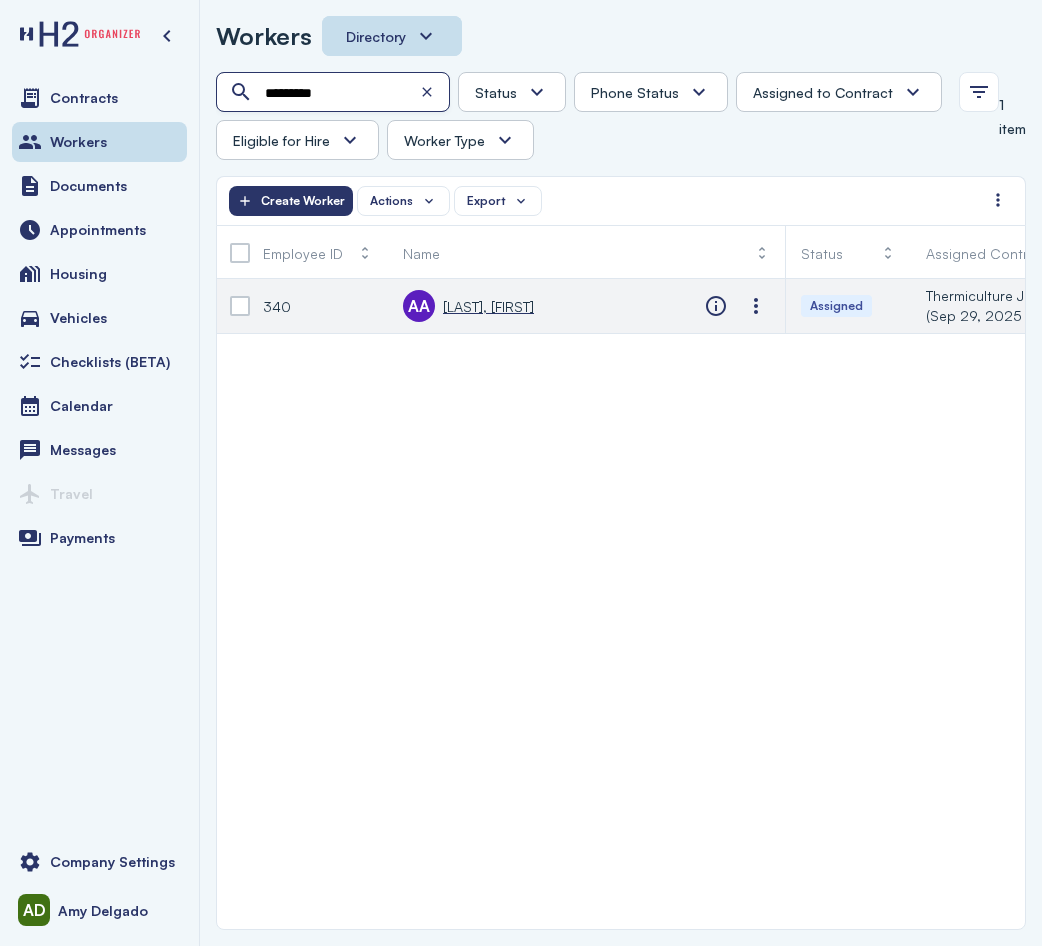 type on "*********" 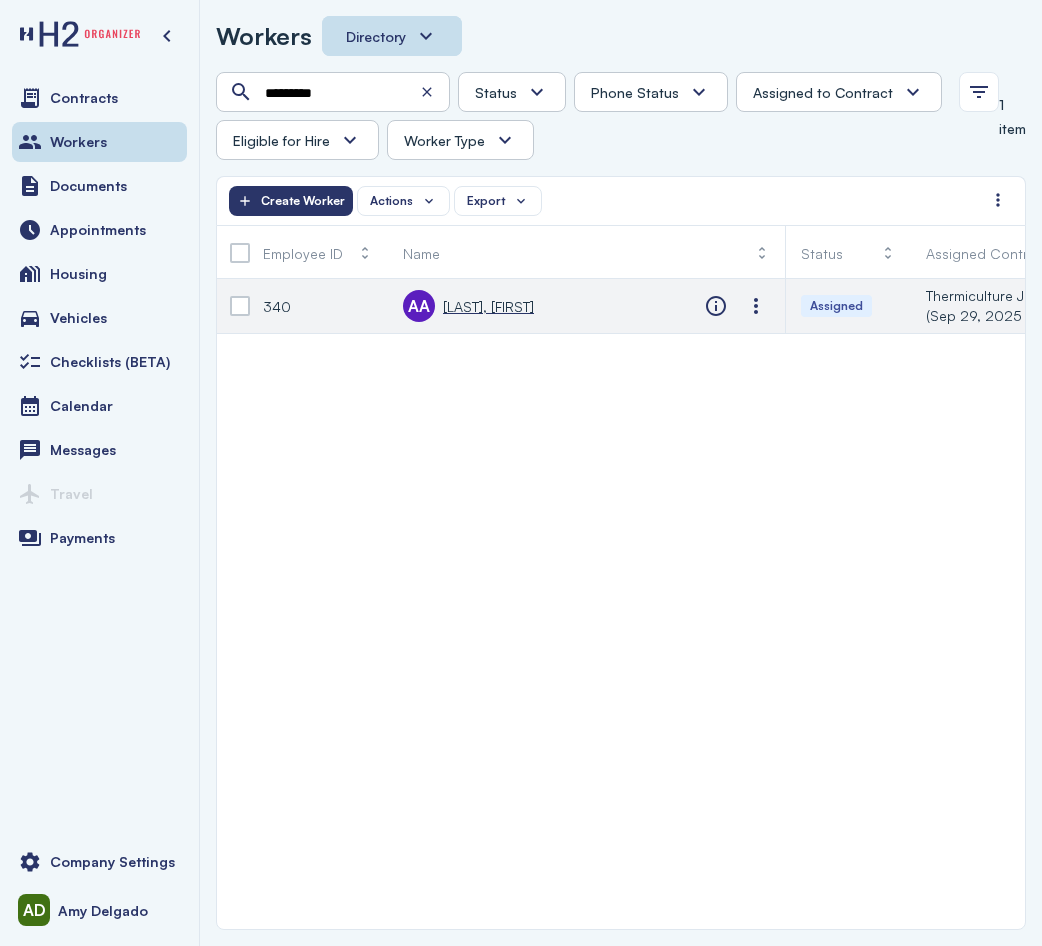 click on "Anaya Garrafa, Abel" at bounding box center (488, 306) 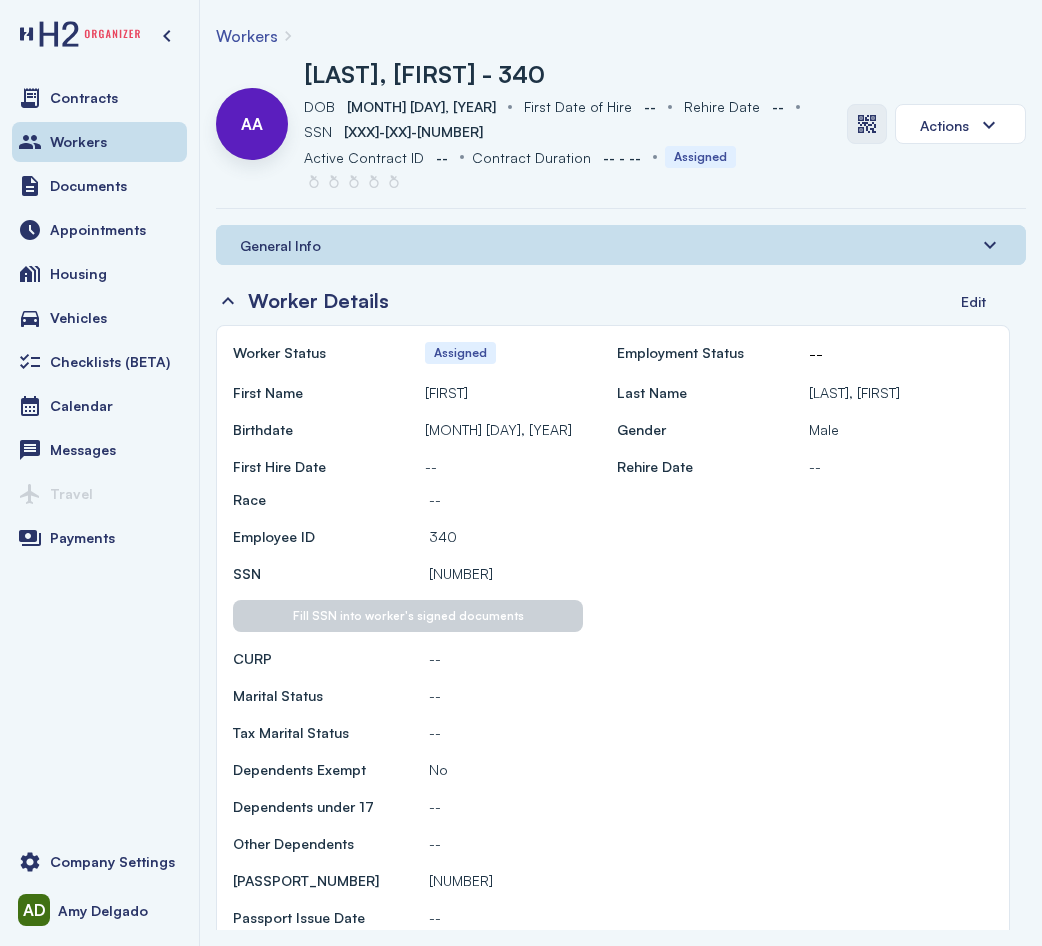 click at bounding box center (867, 124) 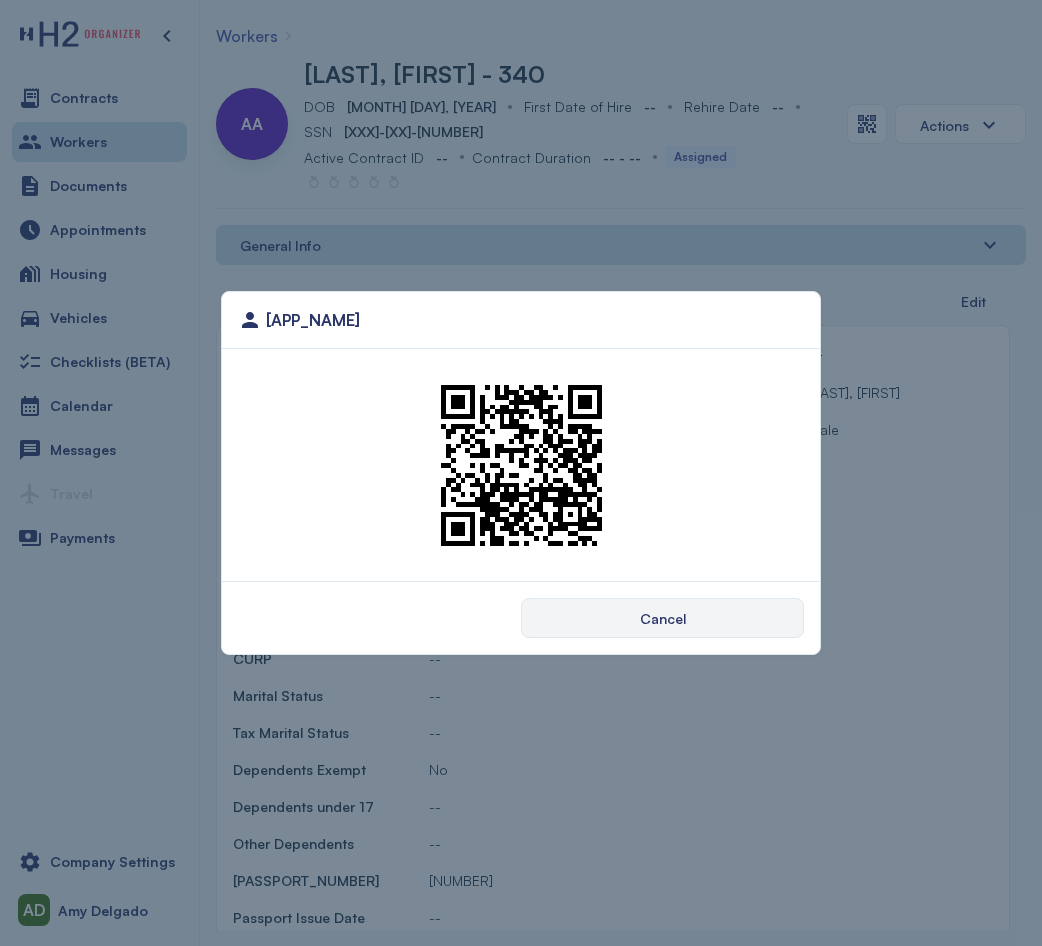 click on "[TEXT] [TEXT]" at bounding box center (521, 473) 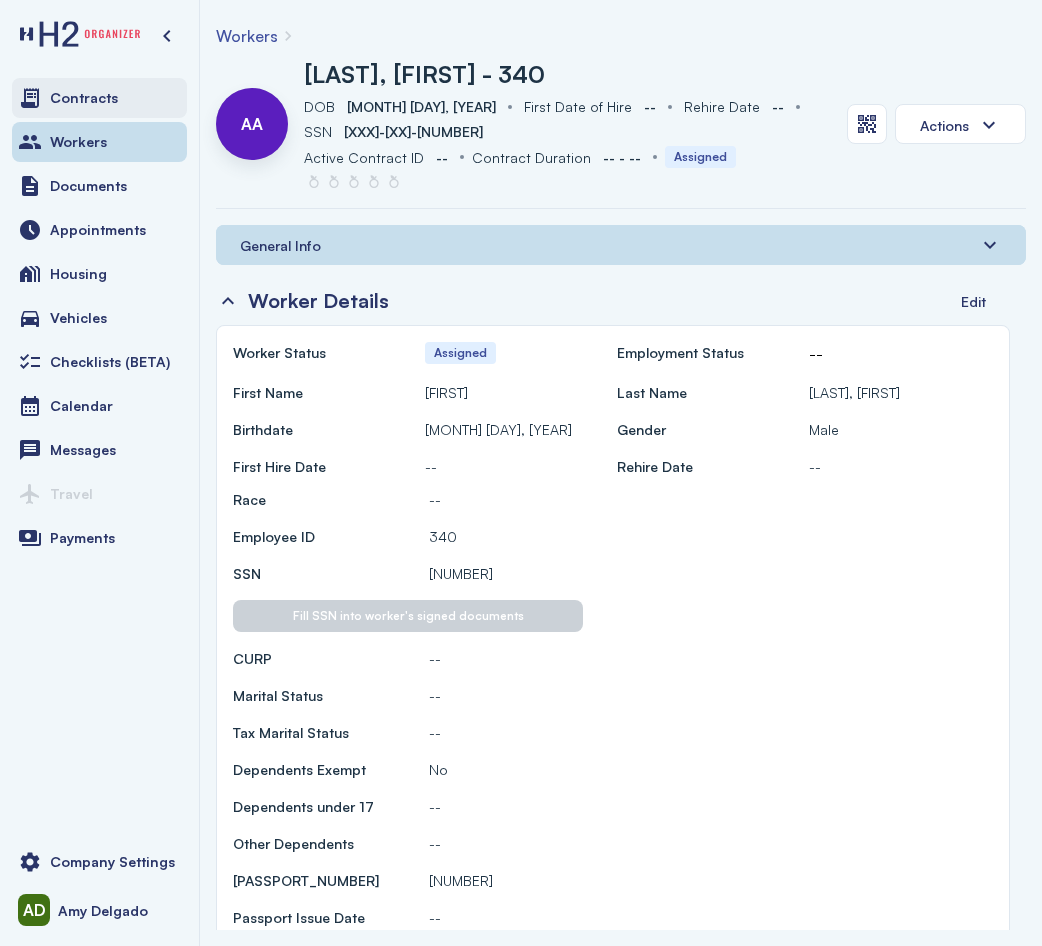 click on "Contracts" at bounding box center (99, 98) 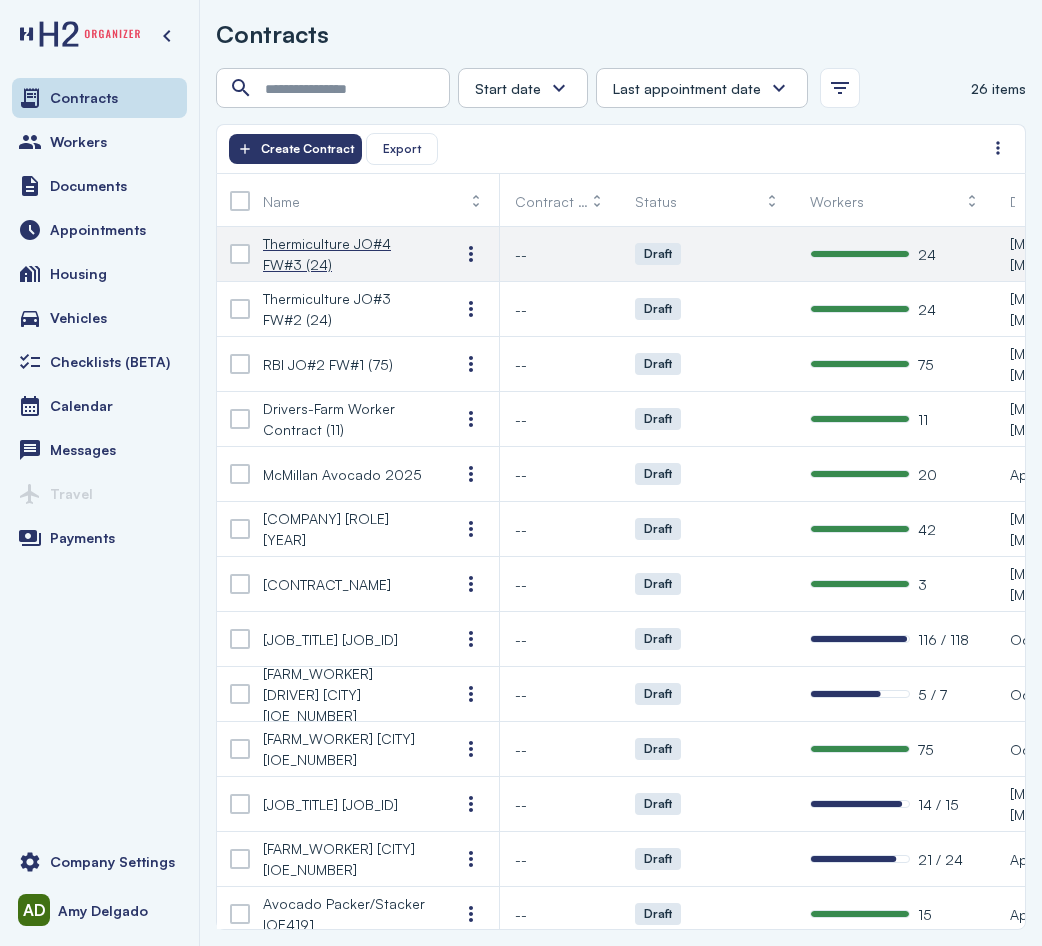 click on "[TEXT] [TEXT] [TEXT] ([NUMBER])" at bounding box center [345, 254] 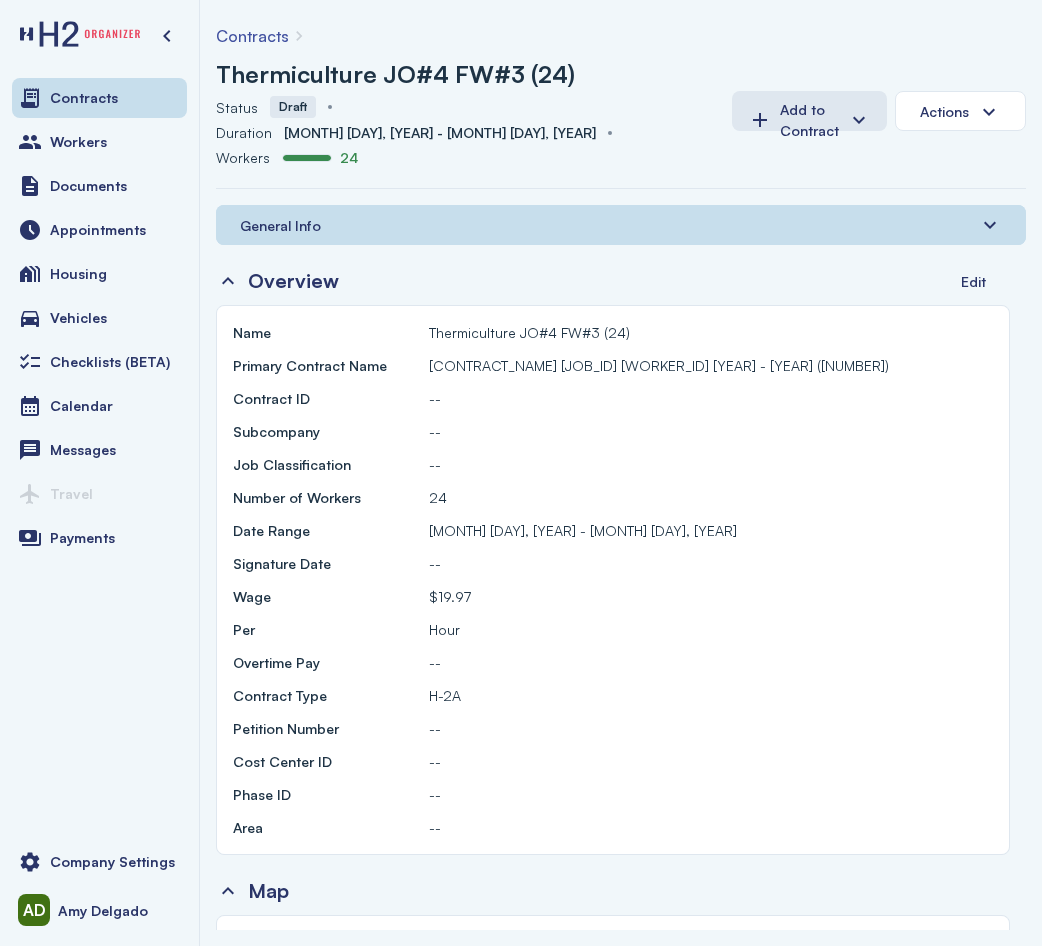 click on "General Info" at bounding box center (280, 225) 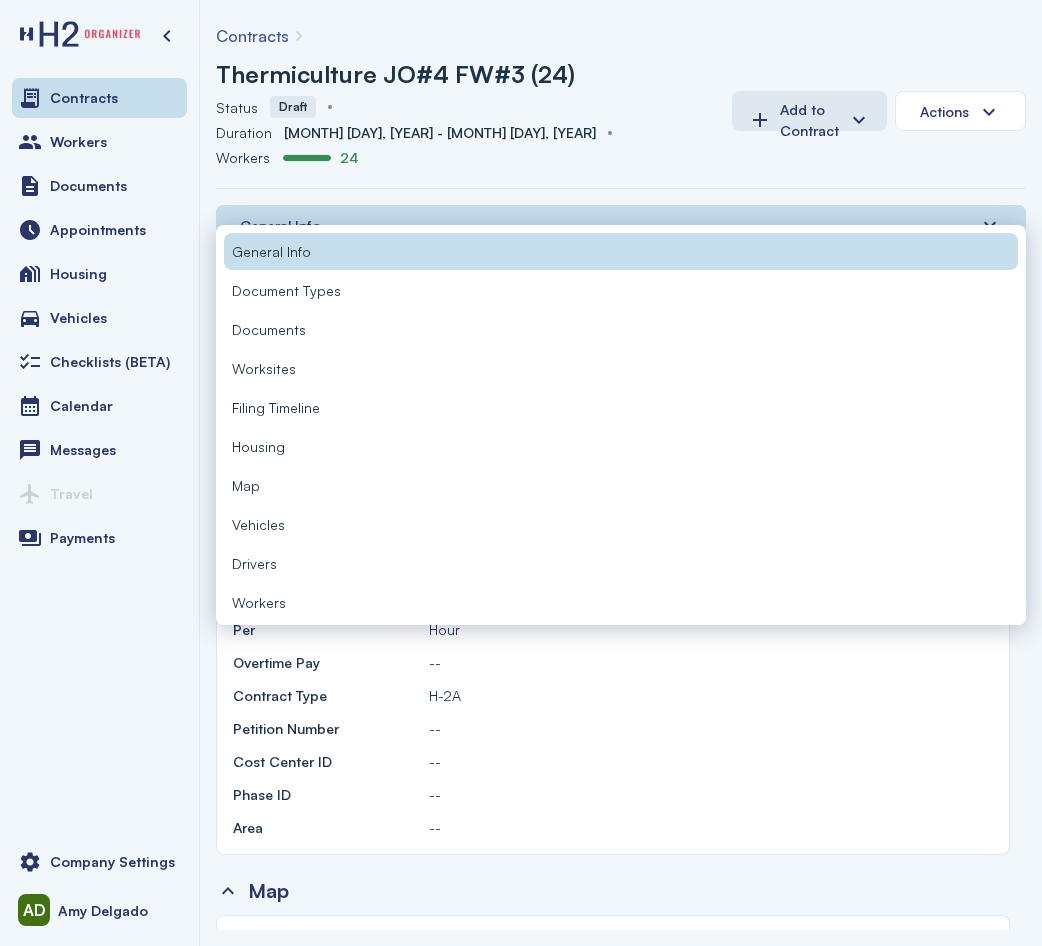 click on "Workers" at bounding box center (259, 602) 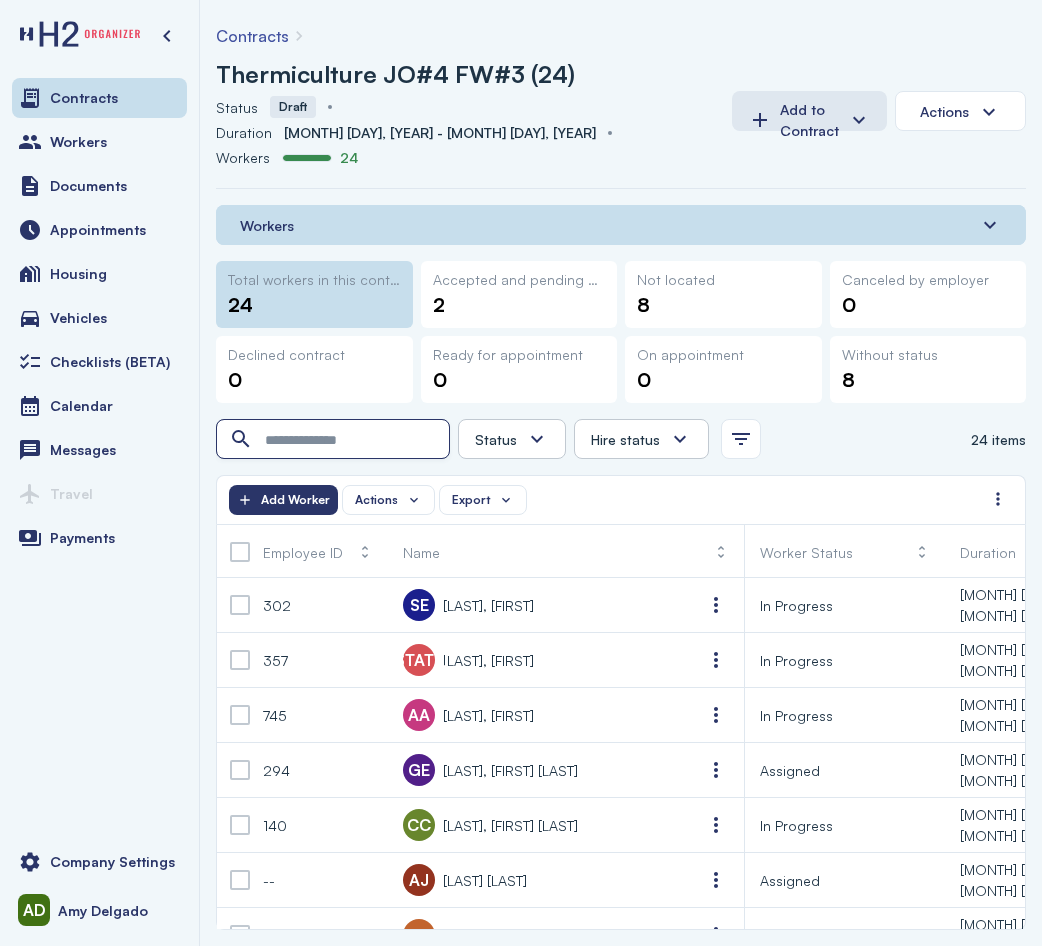 click at bounding box center [335, 440] 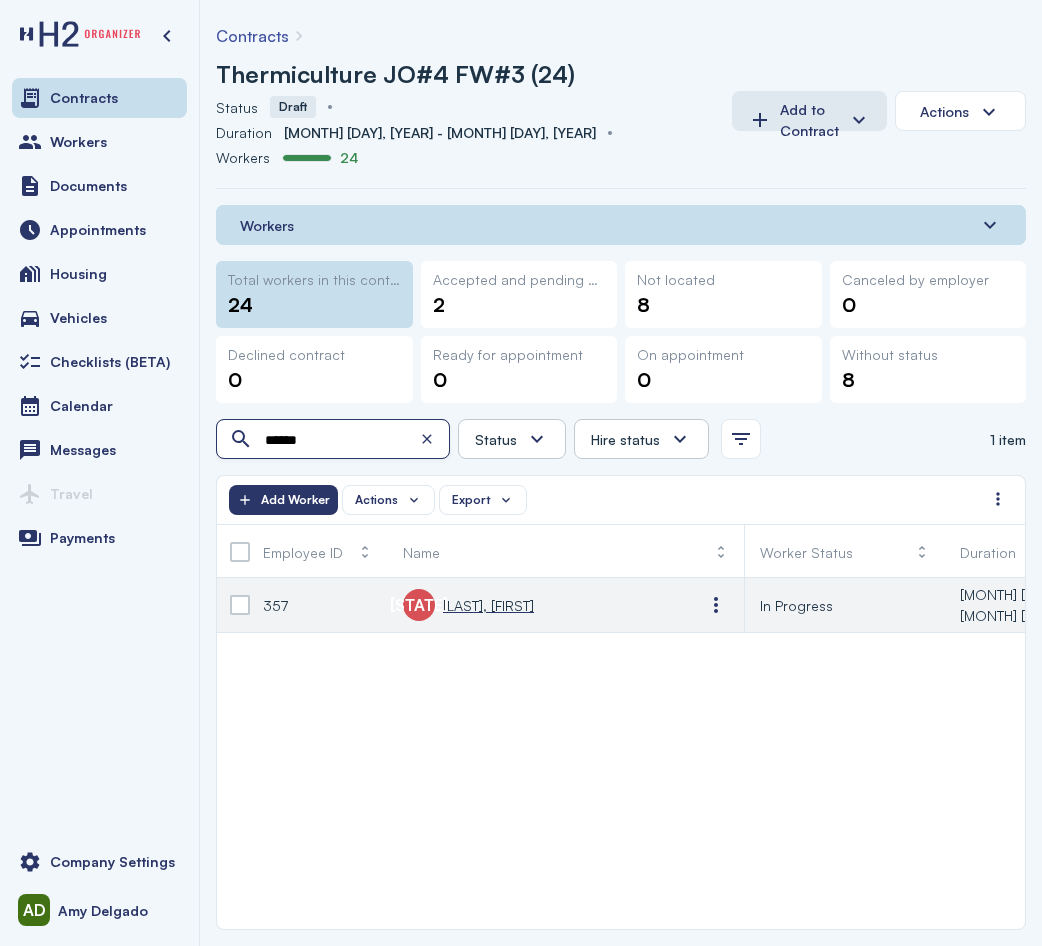type on "******" 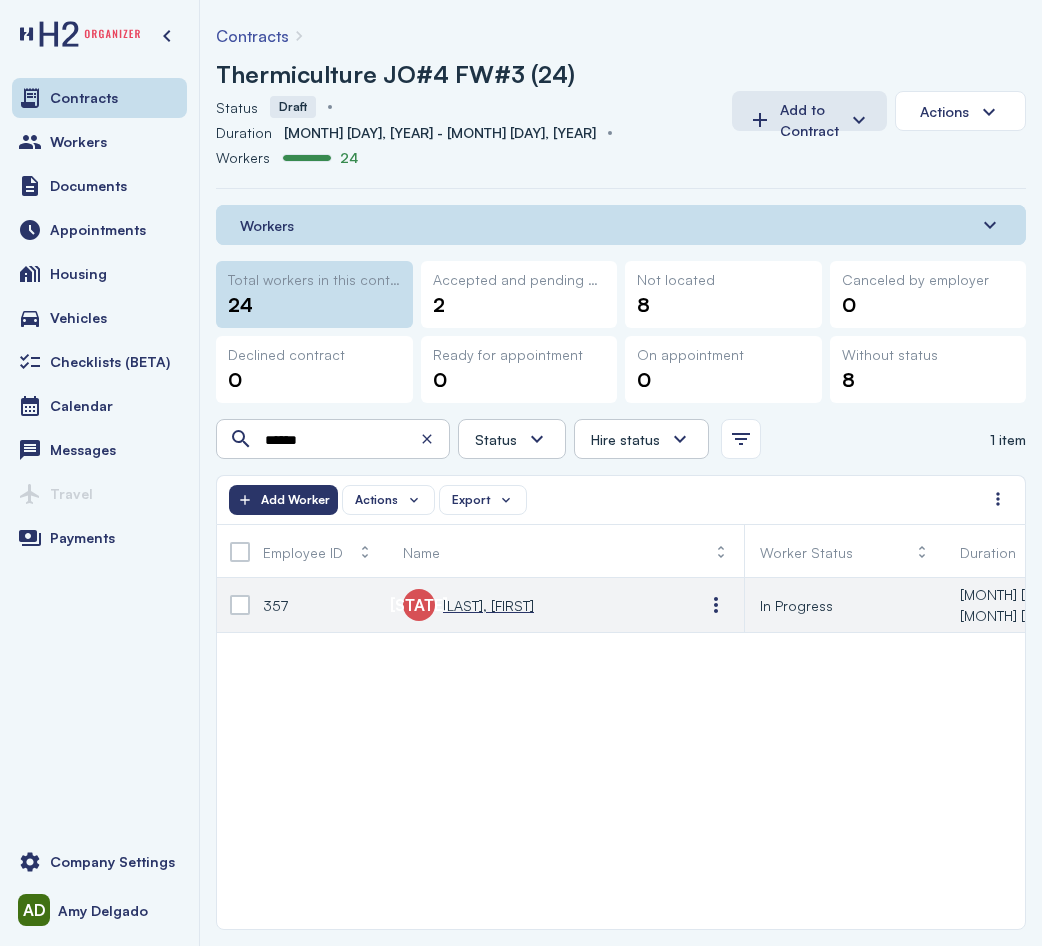 click on "Aquino Garcia, Rogelio" at bounding box center (488, 605) 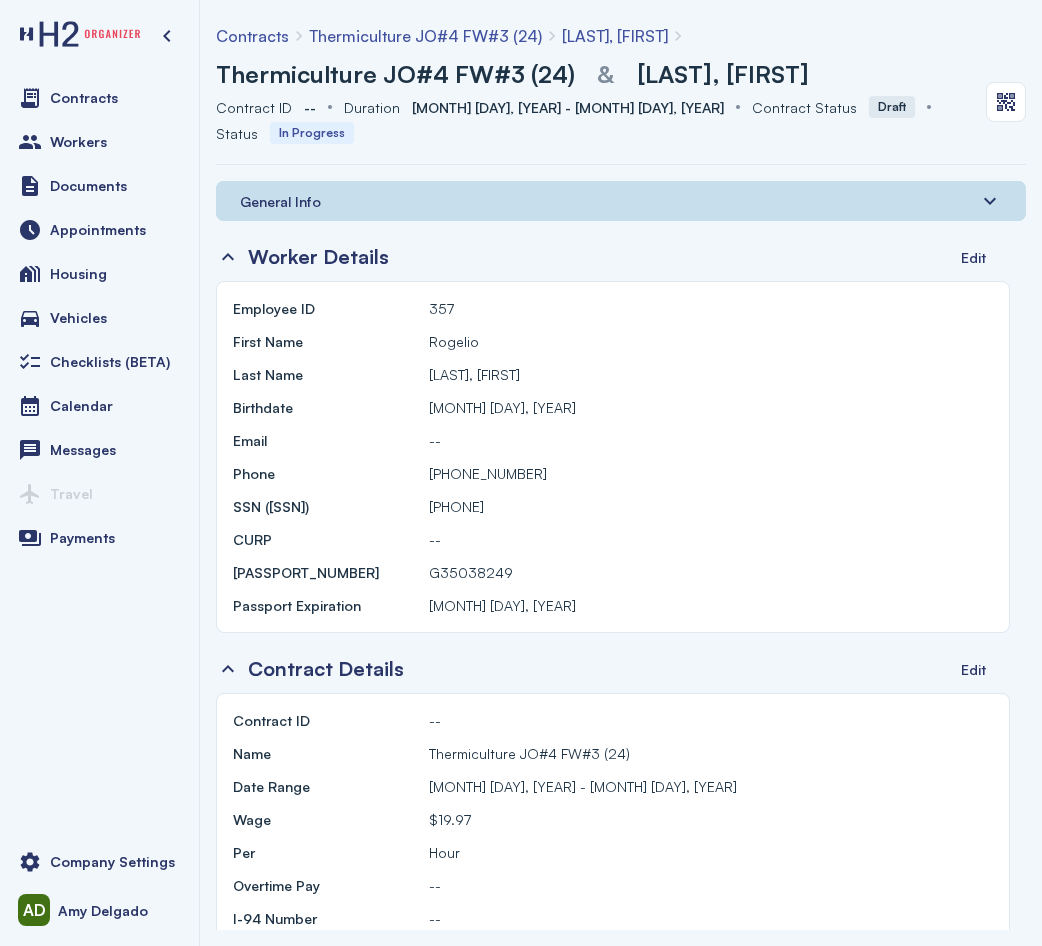 click on "General Info" at bounding box center [280, 201] 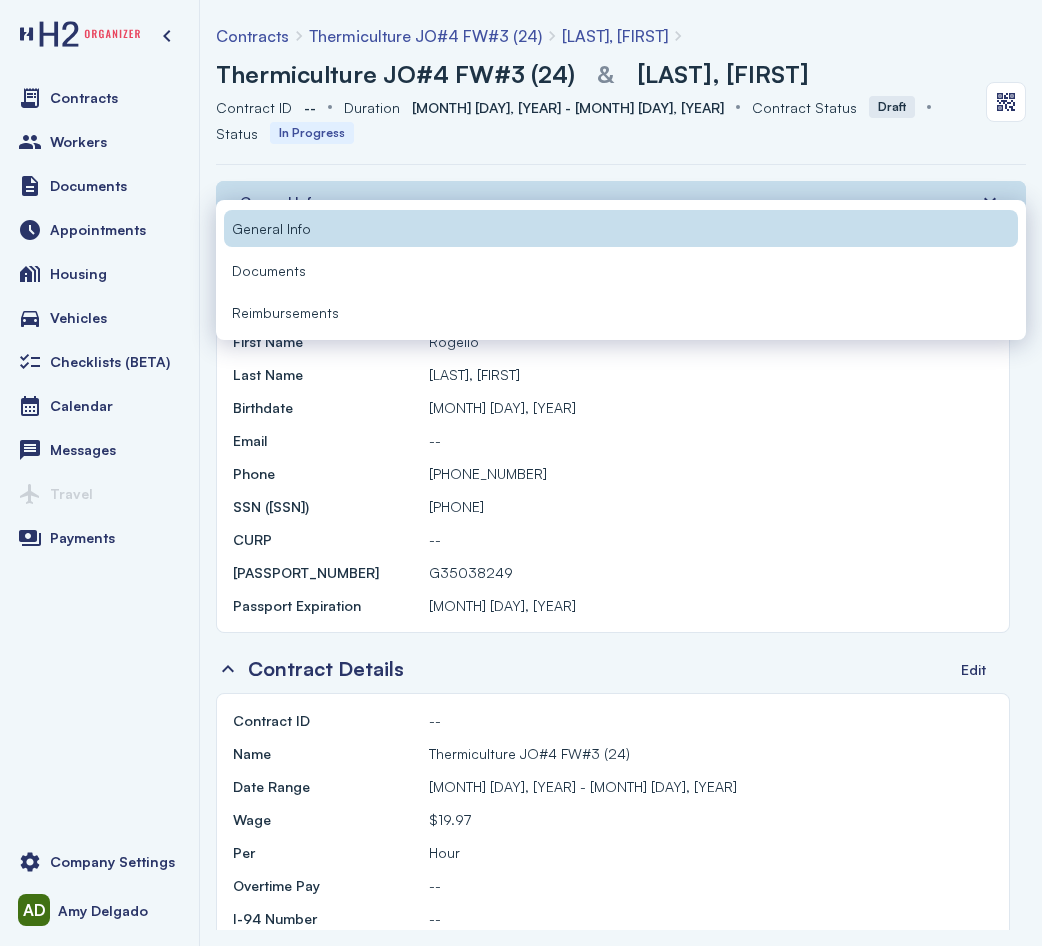 click on "Documents" at bounding box center [269, 270] 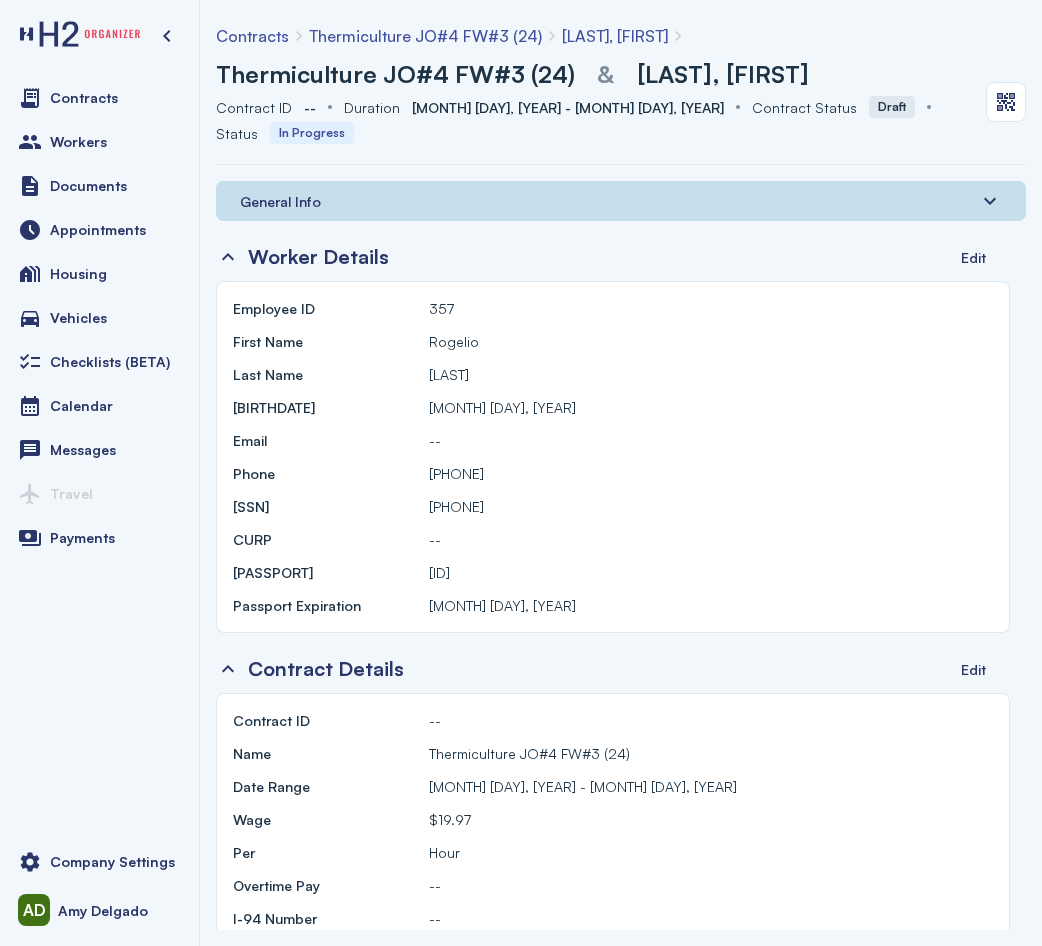 scroll, scrollTop: 0, scrollLeft: 0, axis: both 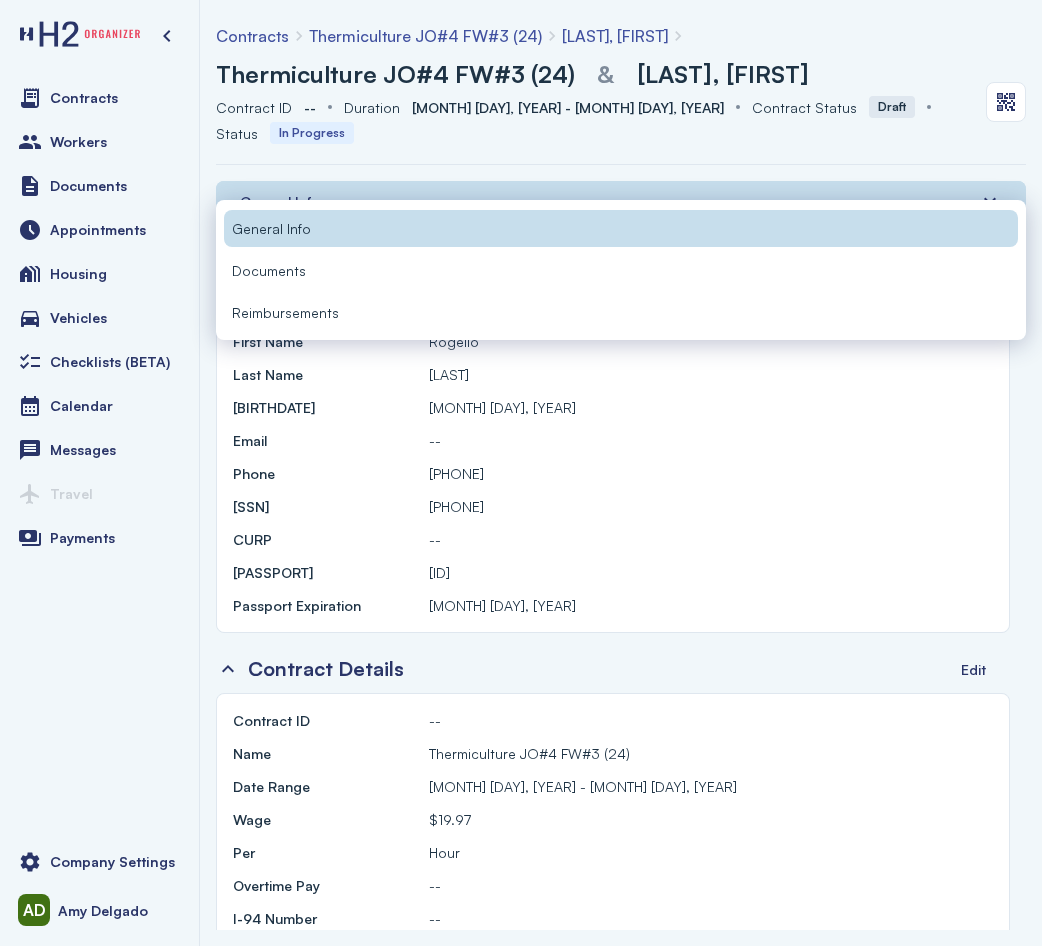 click on "Documents" at bounding box center [621, 270] 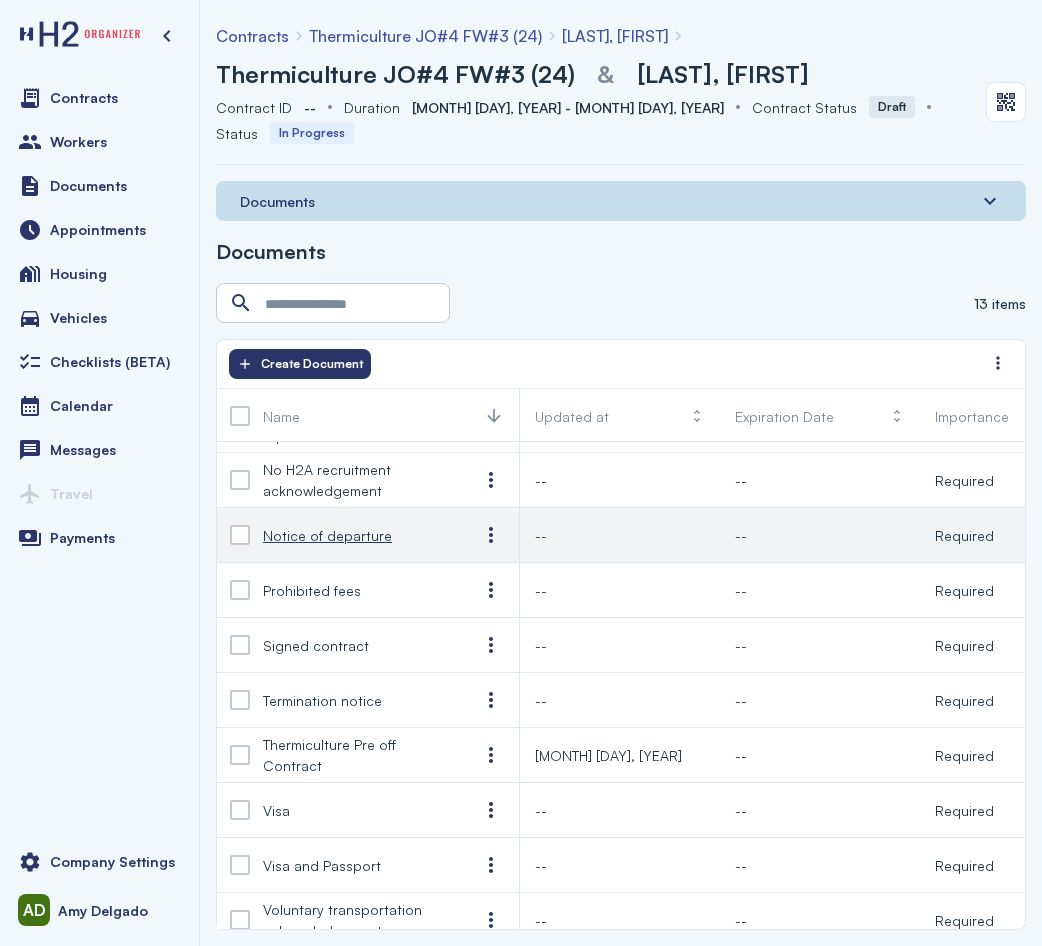 scroll, scrollTop: 210, scrollLeft: 0, axis: vertical 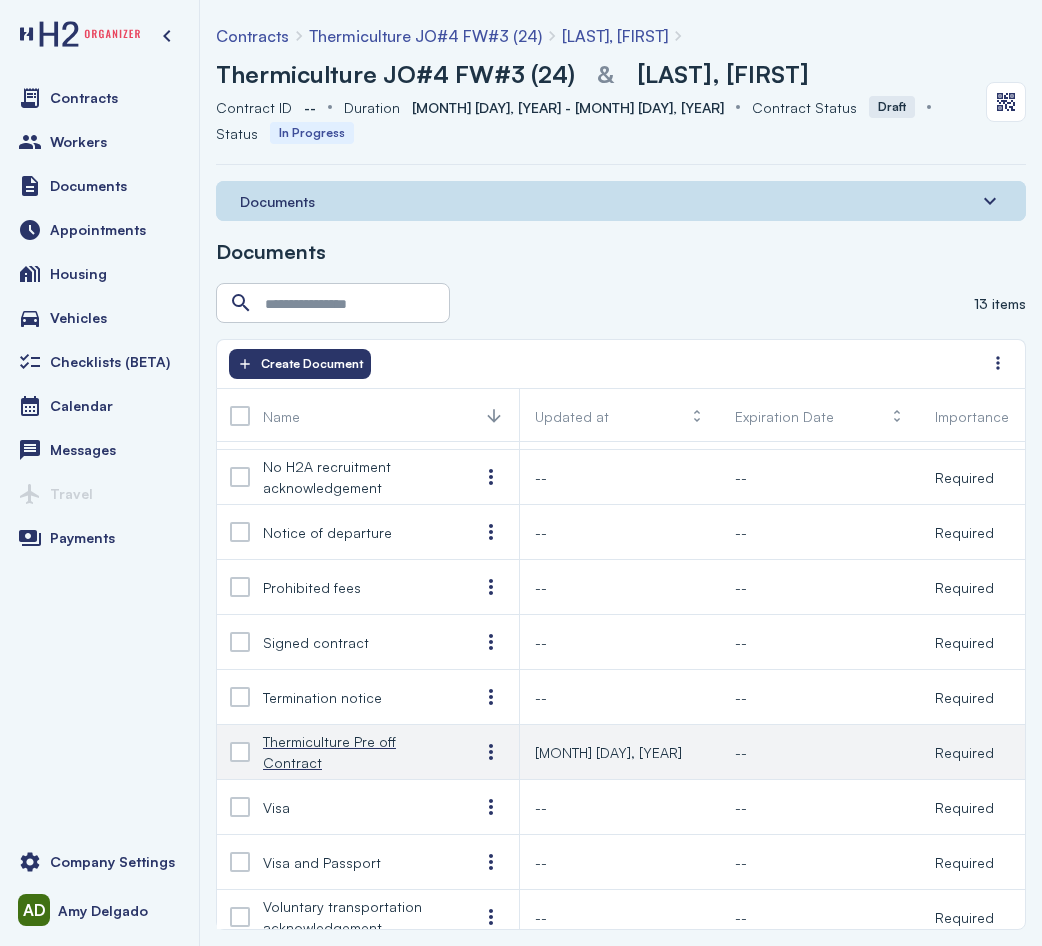 click on "Thermiculture Pre off Contract" at bounding box center [355, 752] 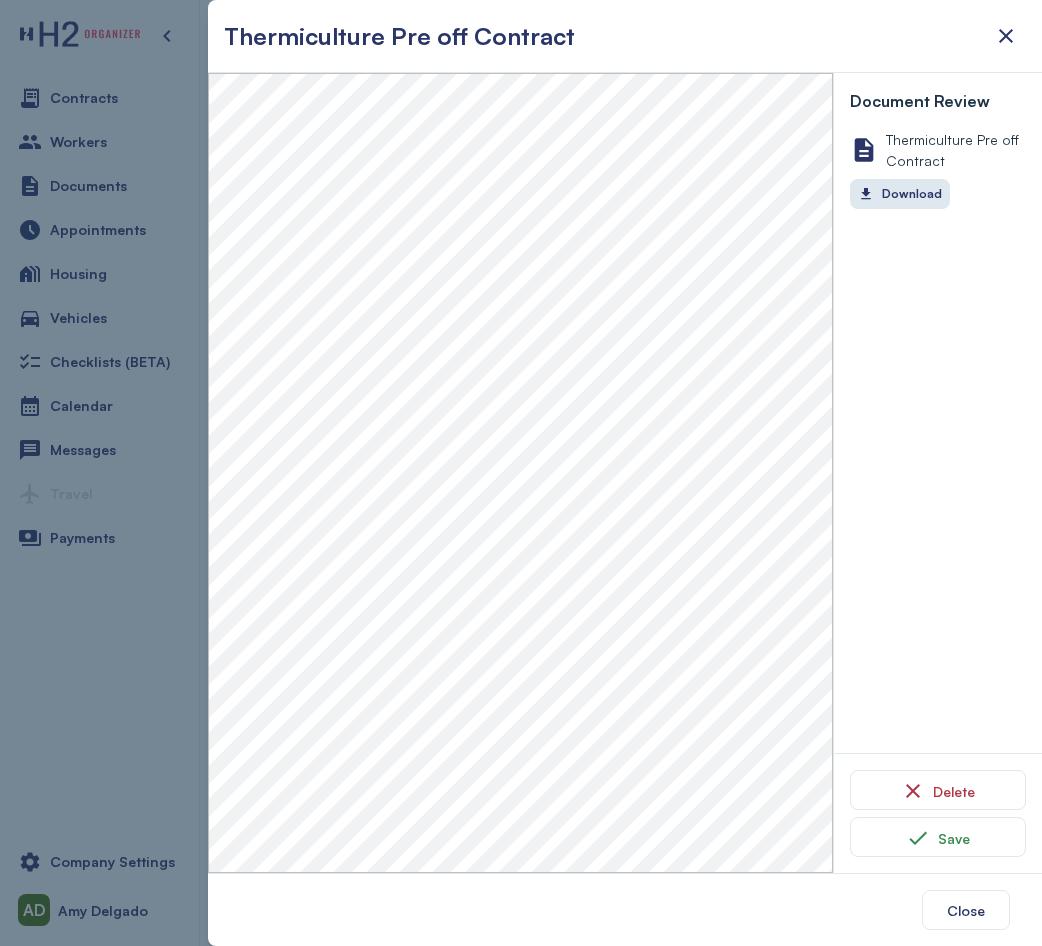 click at bounding box center [521, 473] 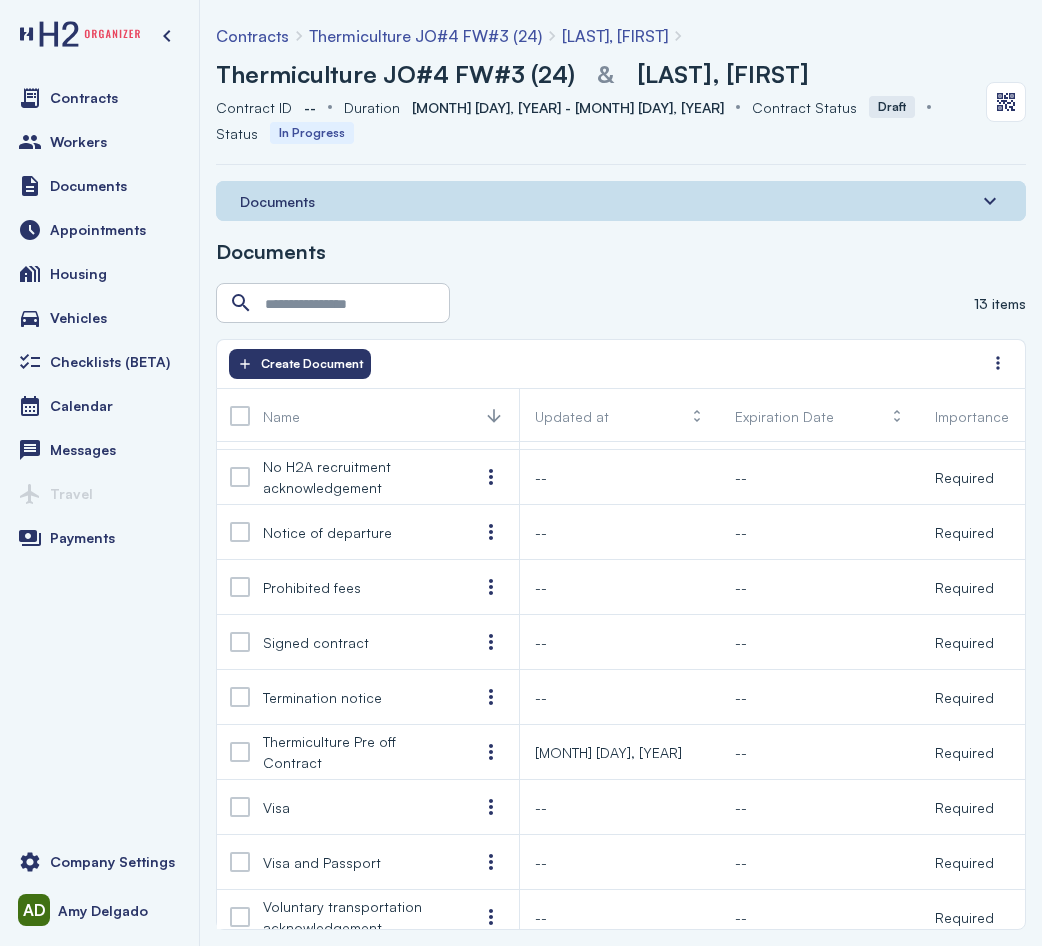 click on "Documents" at bounding box center (621, 201) 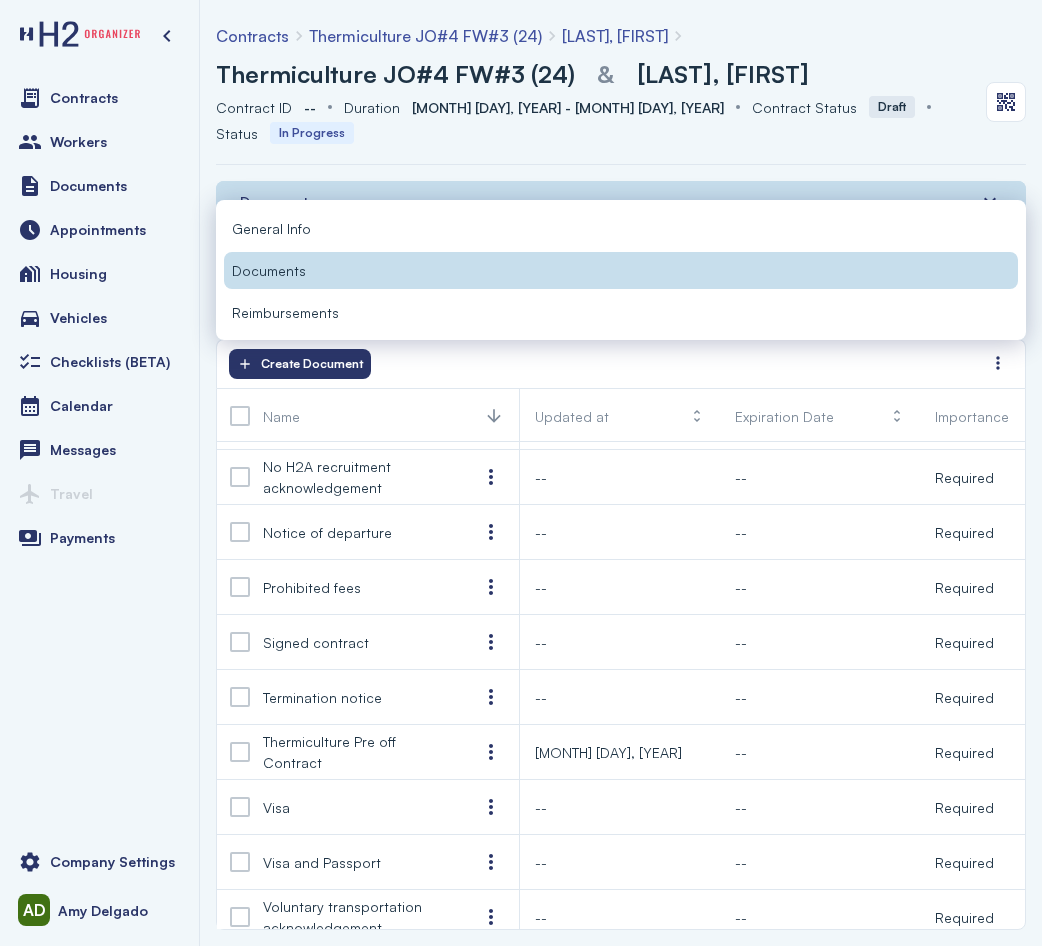 click on "[TEXT] [TEXT] [TEXT] ([NUMBER])" at bounding box center (395, 74) 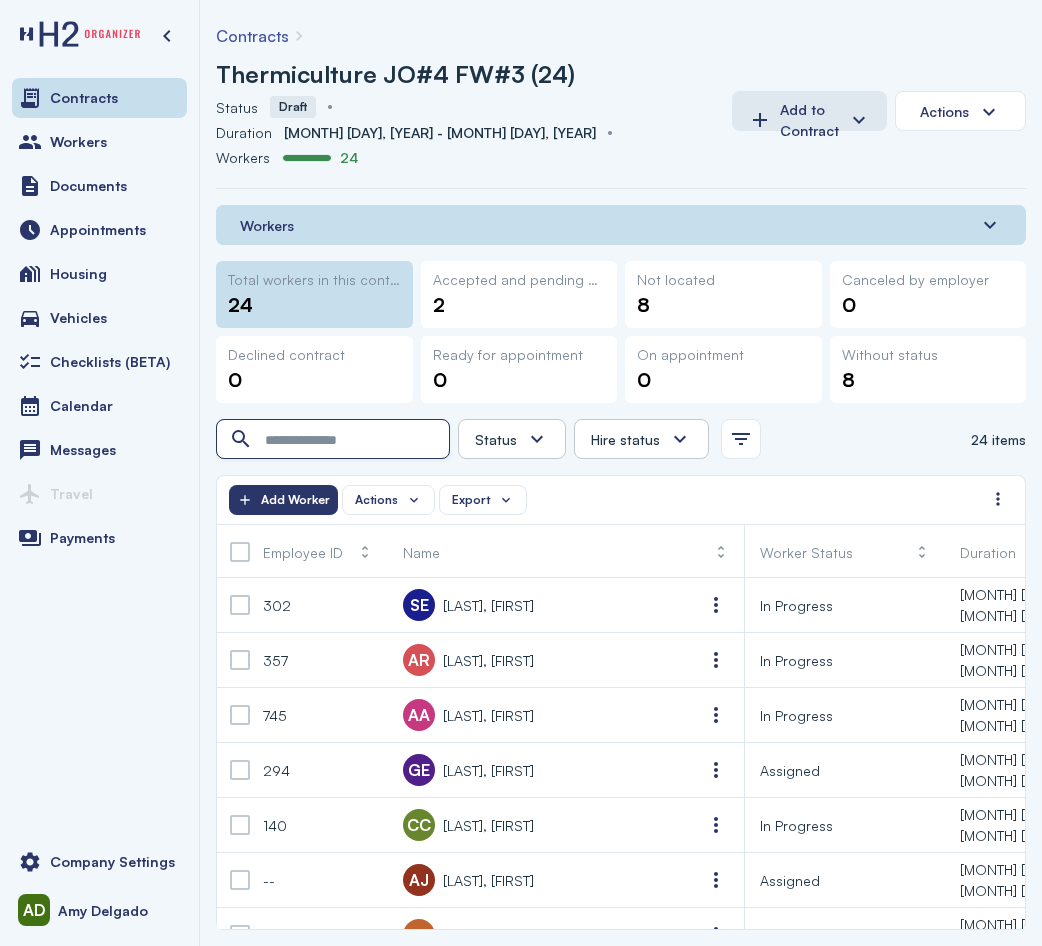 click at bounding box center (335, 440) 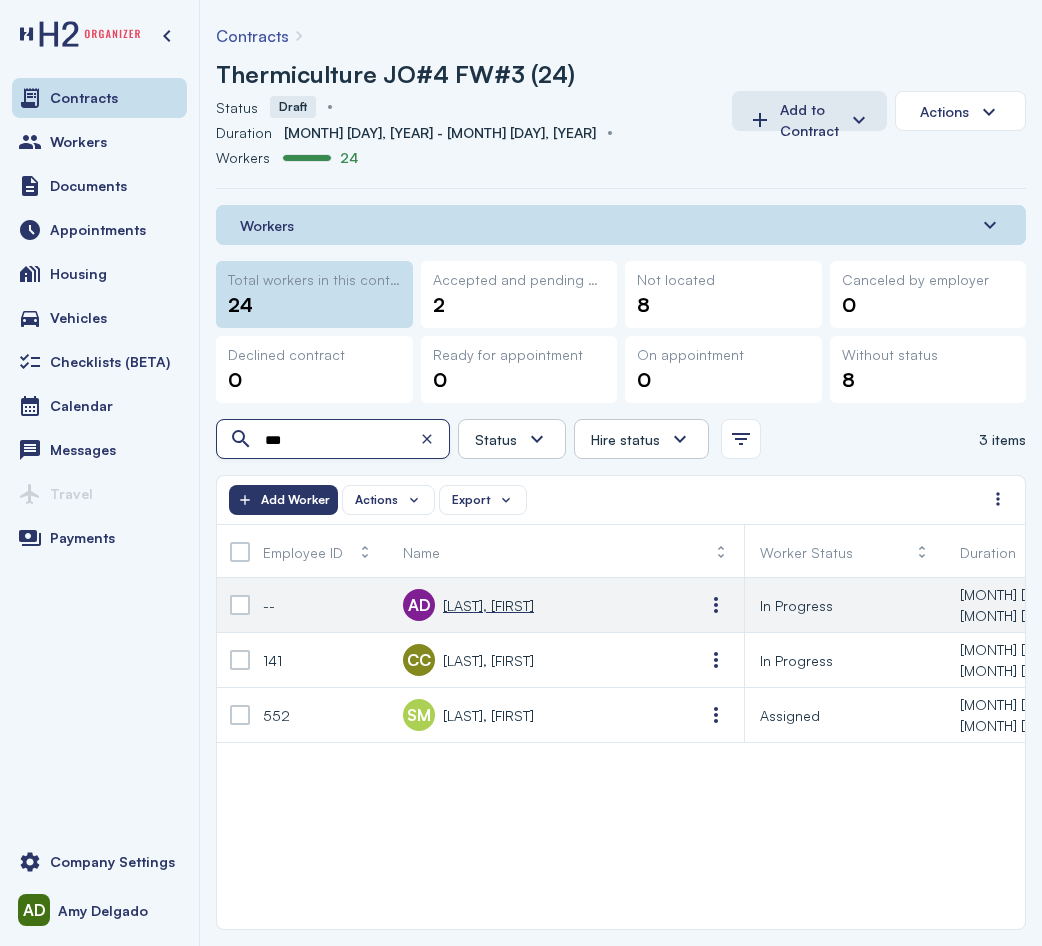 type on "***" 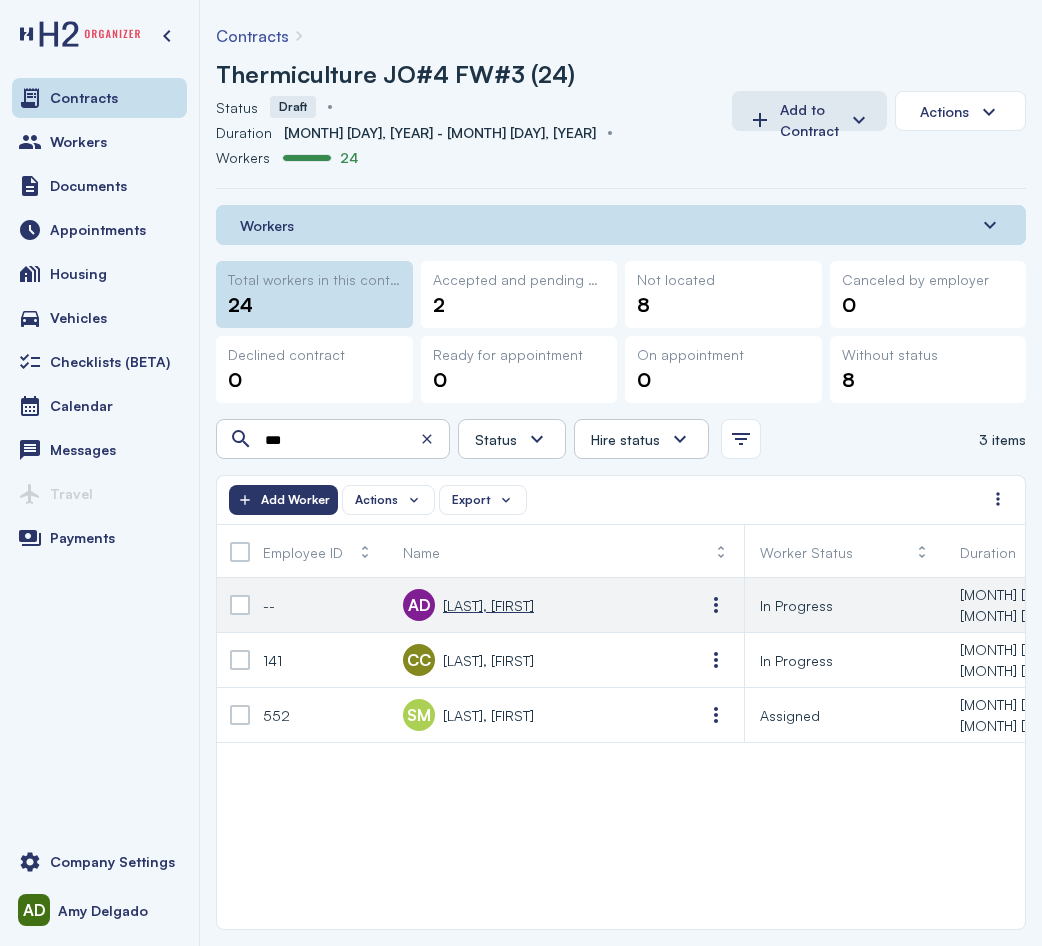 click on "[LAST] [LAST], [FIRST] [MIDDLE]" at bounding box center (488, 605) 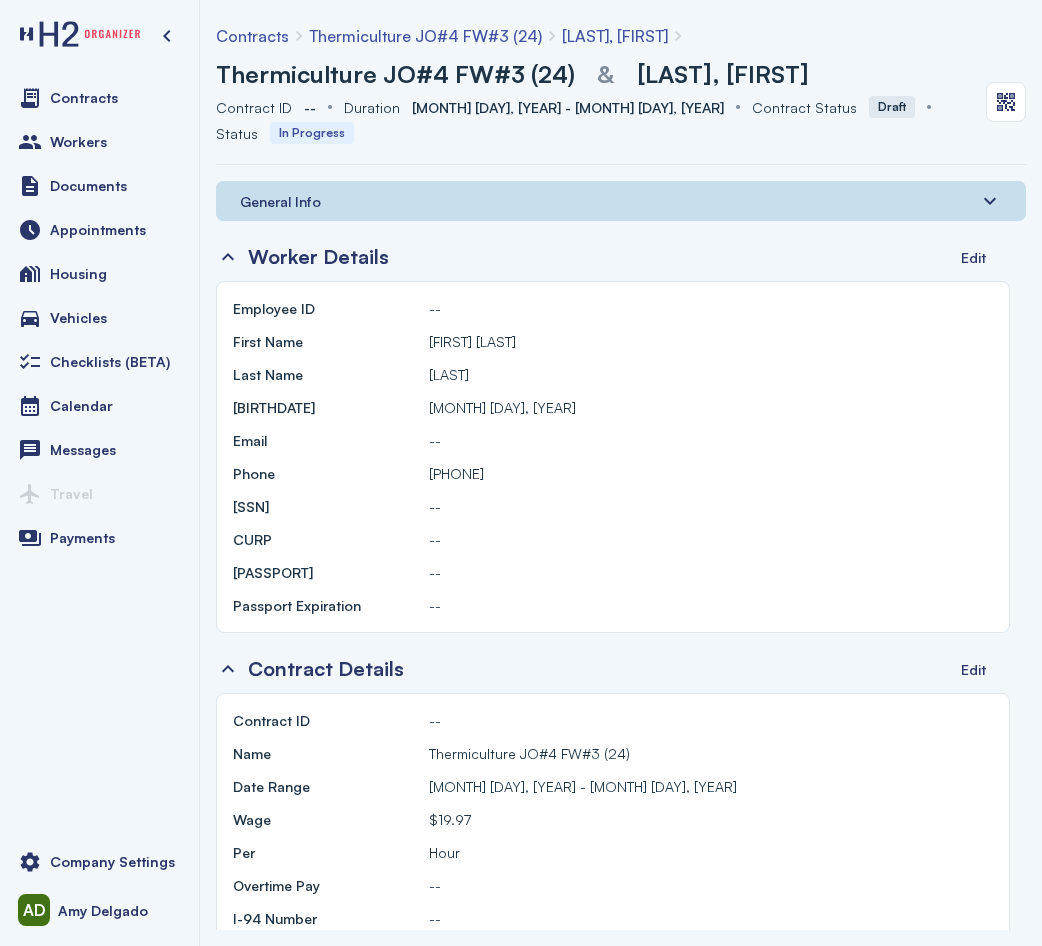 click on "General Info" at bounding box center (621, 201) 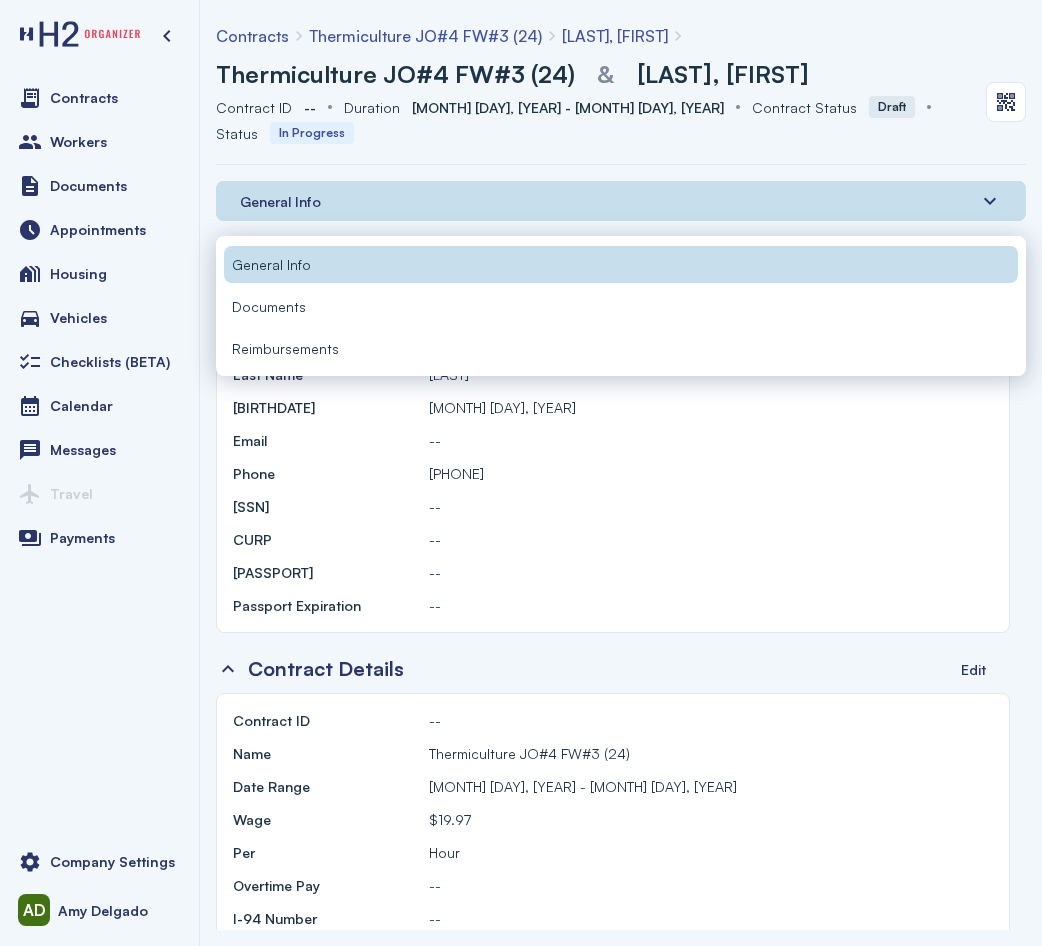 click on "Documents" at bounding box center (269, 306) 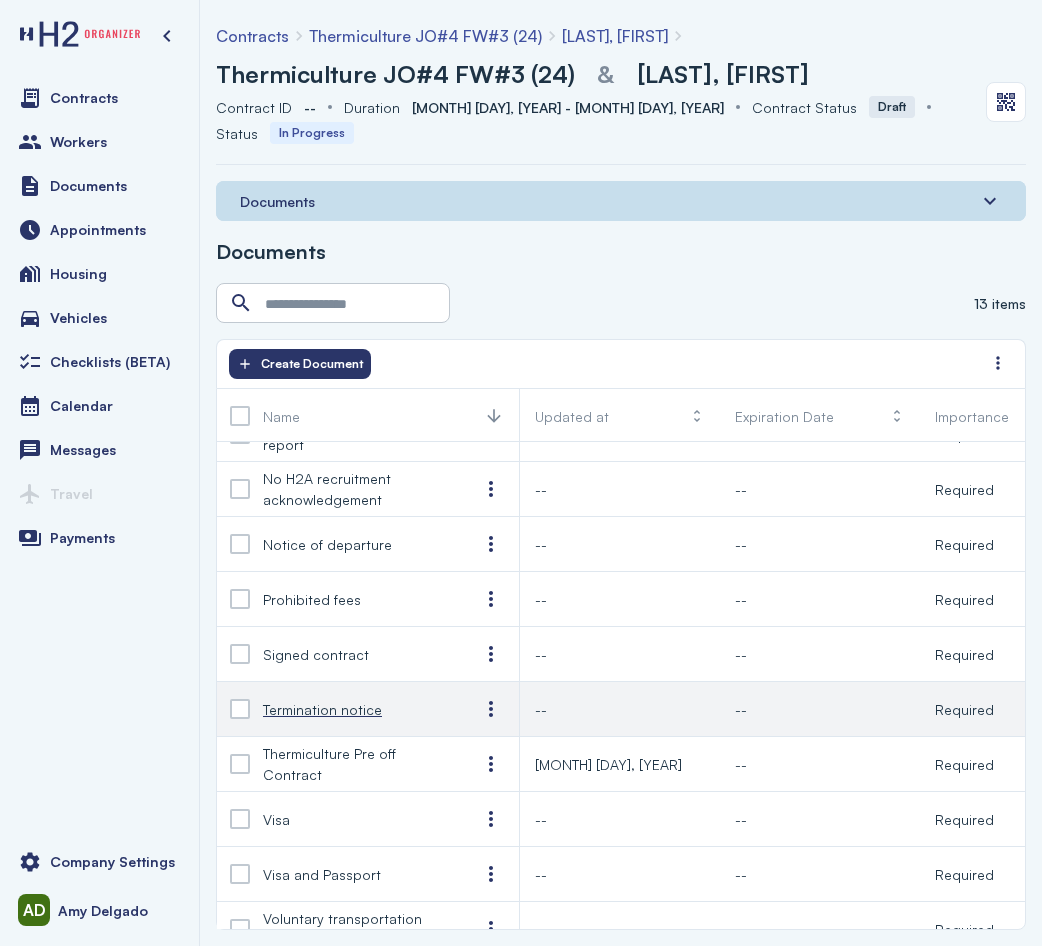 scroll, scrollTop: 200, scrollLeft: 0, axis: vertical 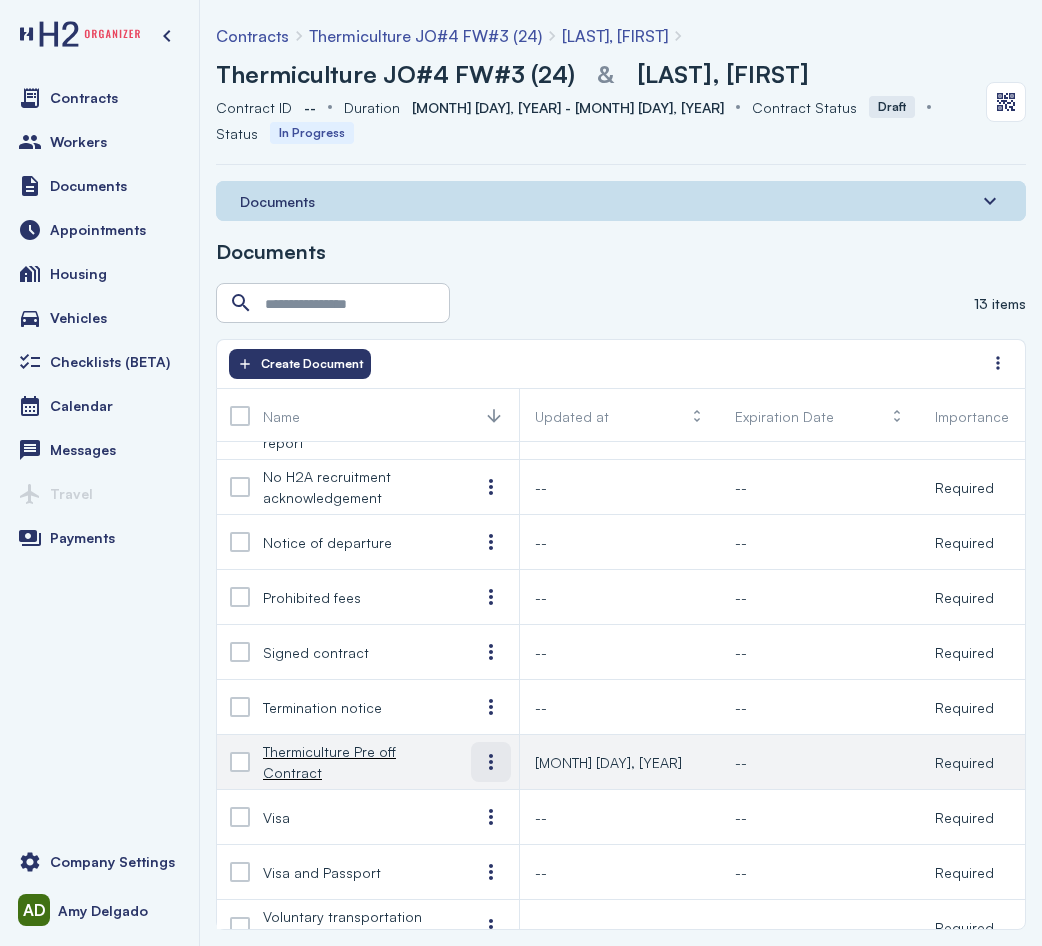 click at bounding box center [491, 762] 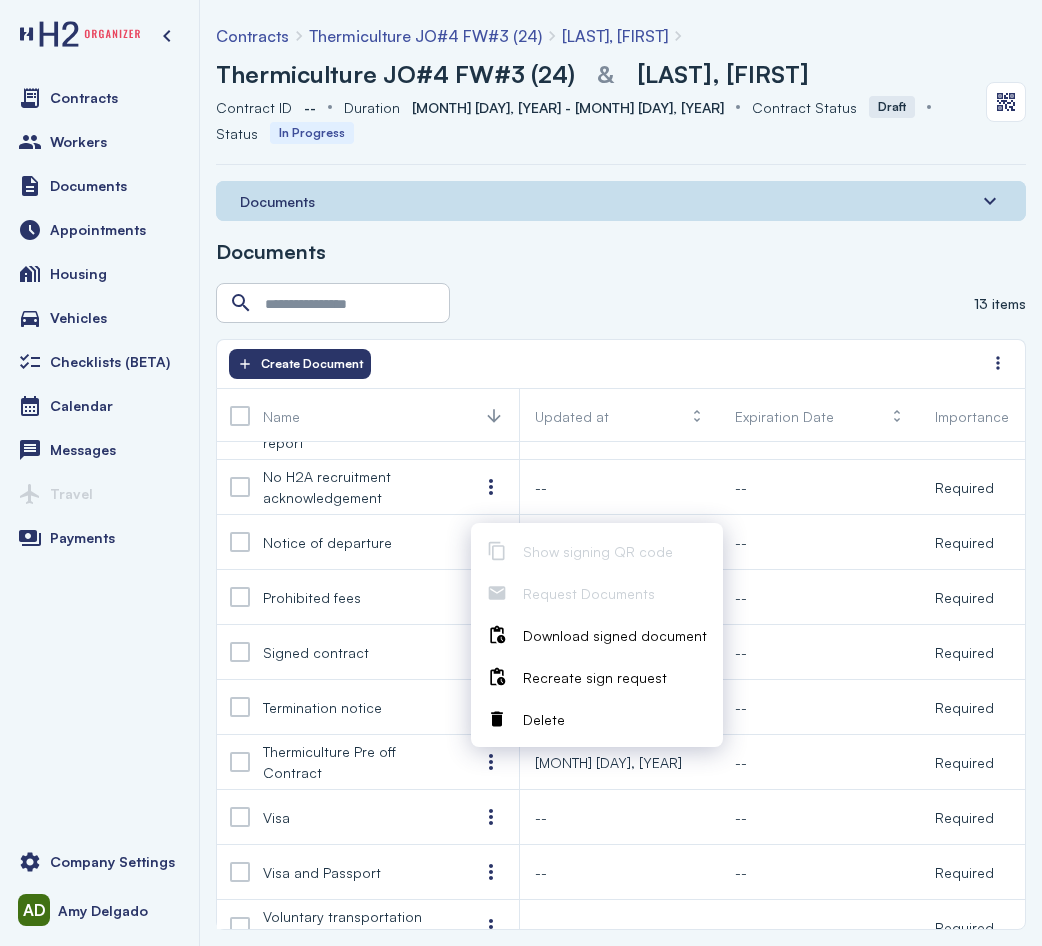click on "Delete" at bounding box center (615, 719) 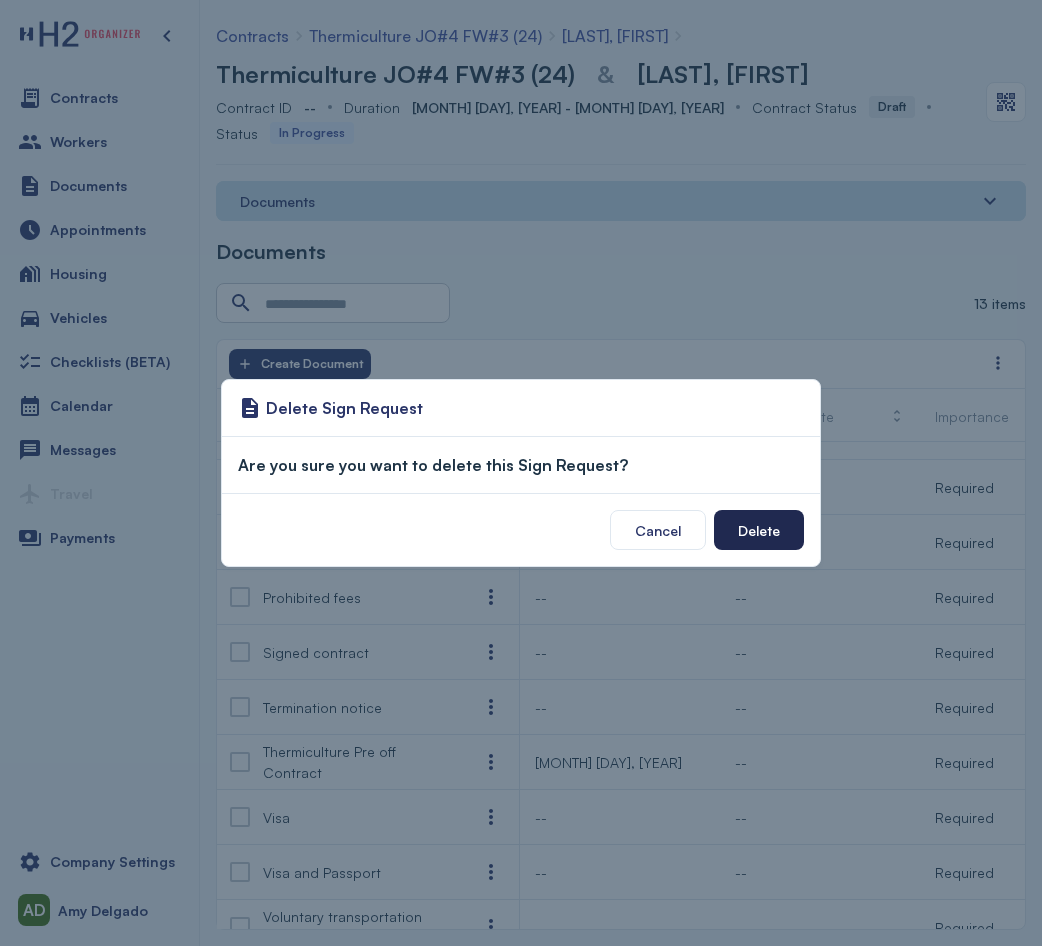 click on "Delete" at bounding box center [759, 530] 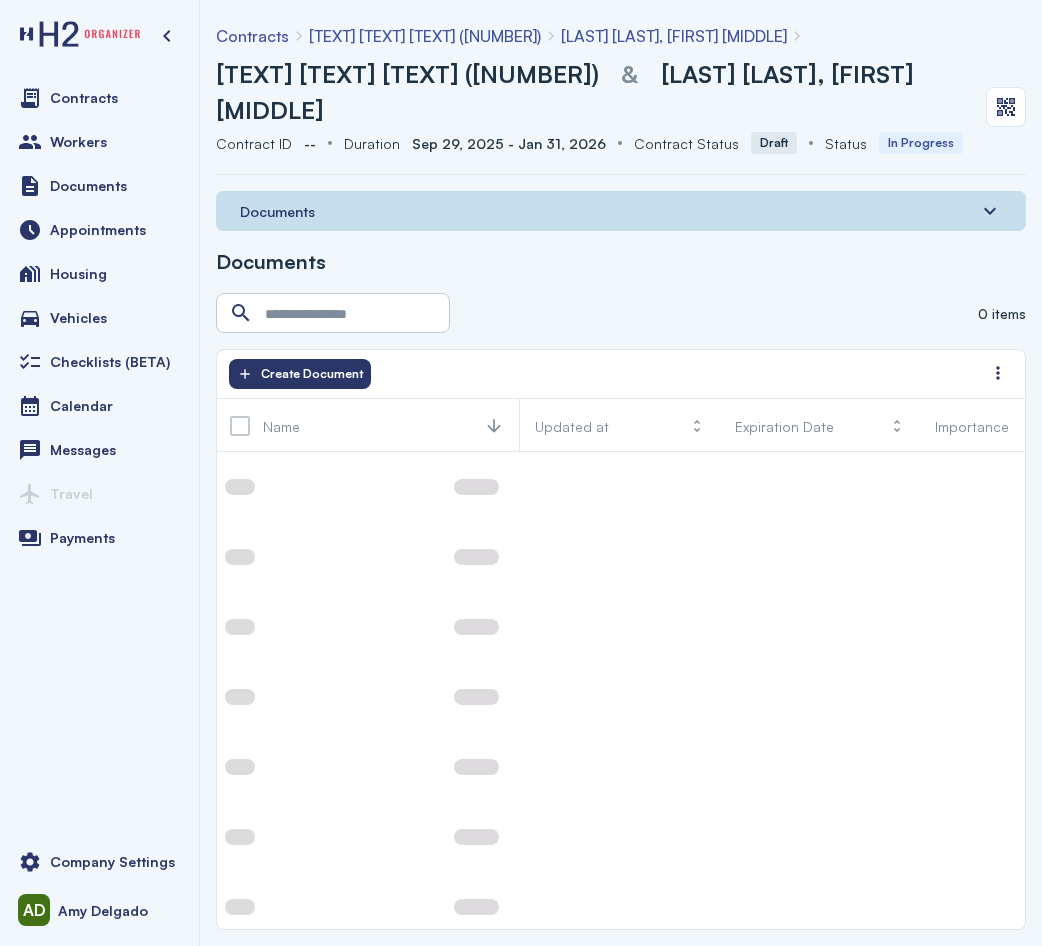 scroll, scrollTop: 0, scrollLeft: 0, axis: both 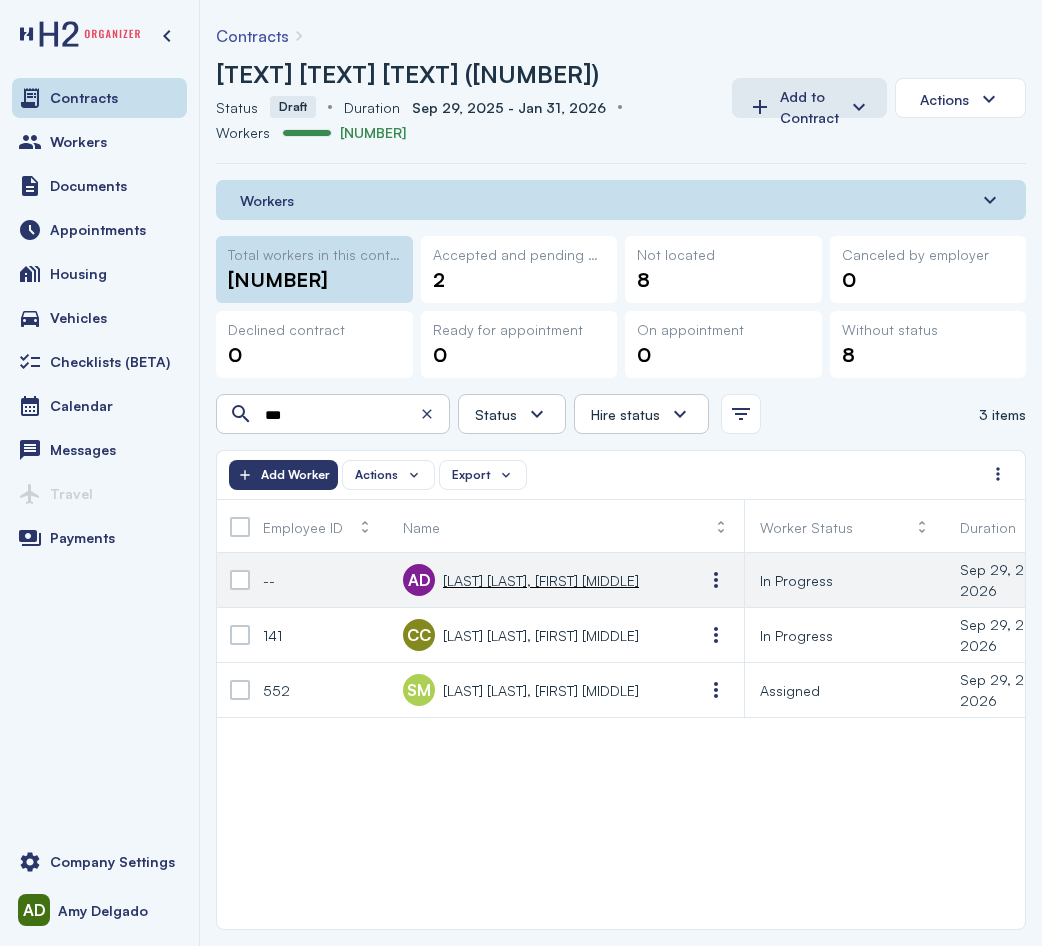 click at bounding box center (240, 580) 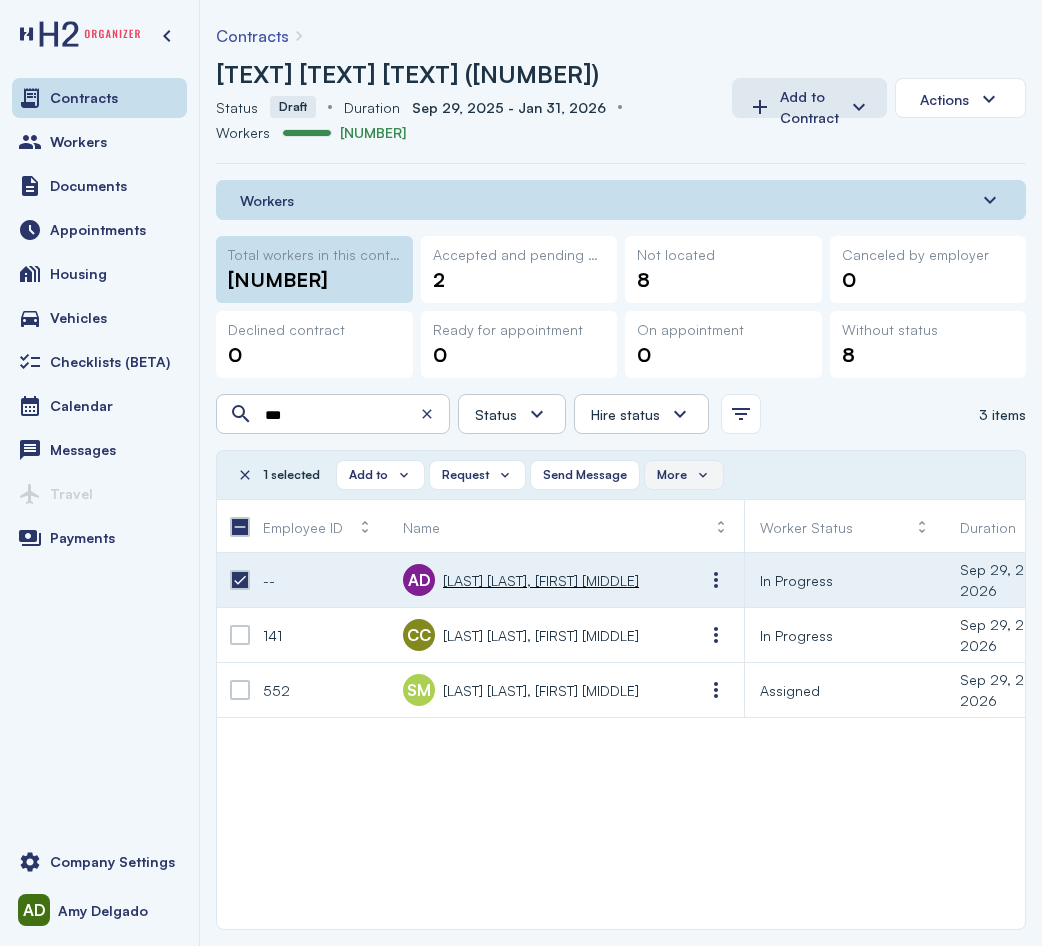 click on "More" at bounding box center (684, 475) 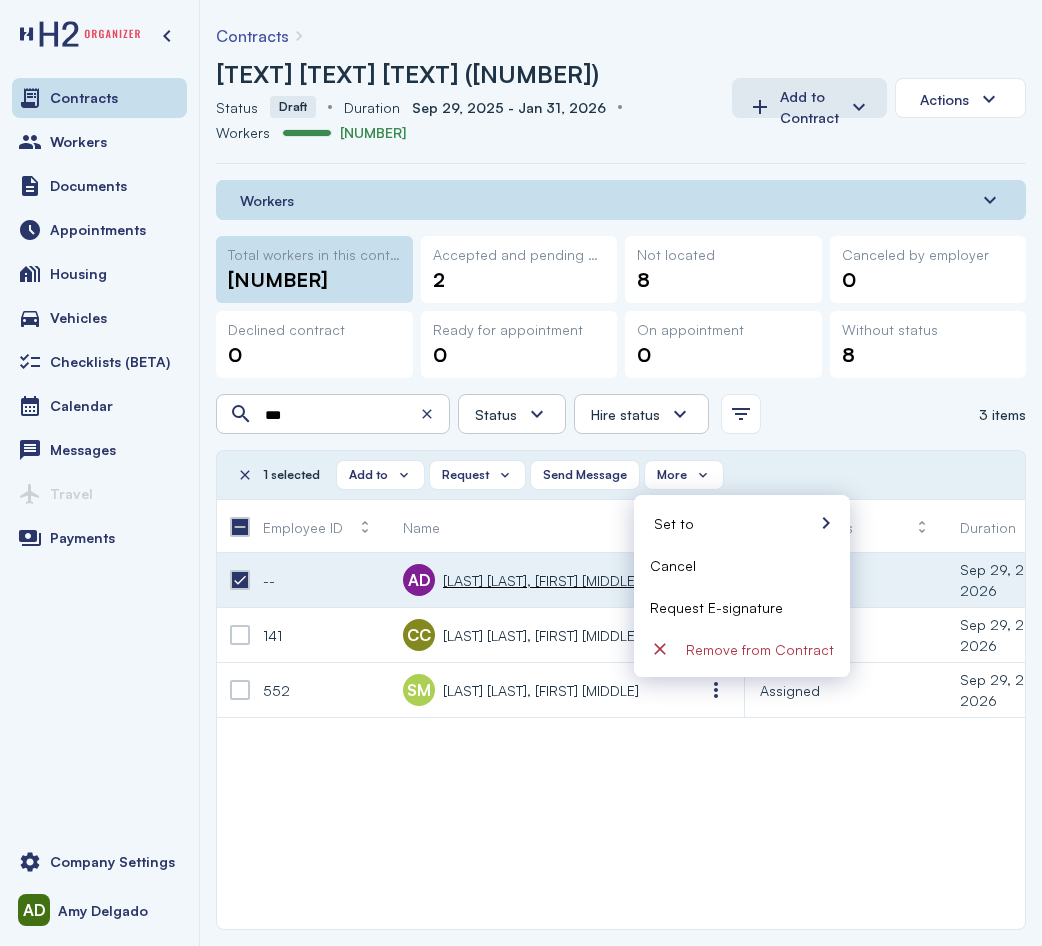 click on "Request E-signature" at bounding box center [716, 607] 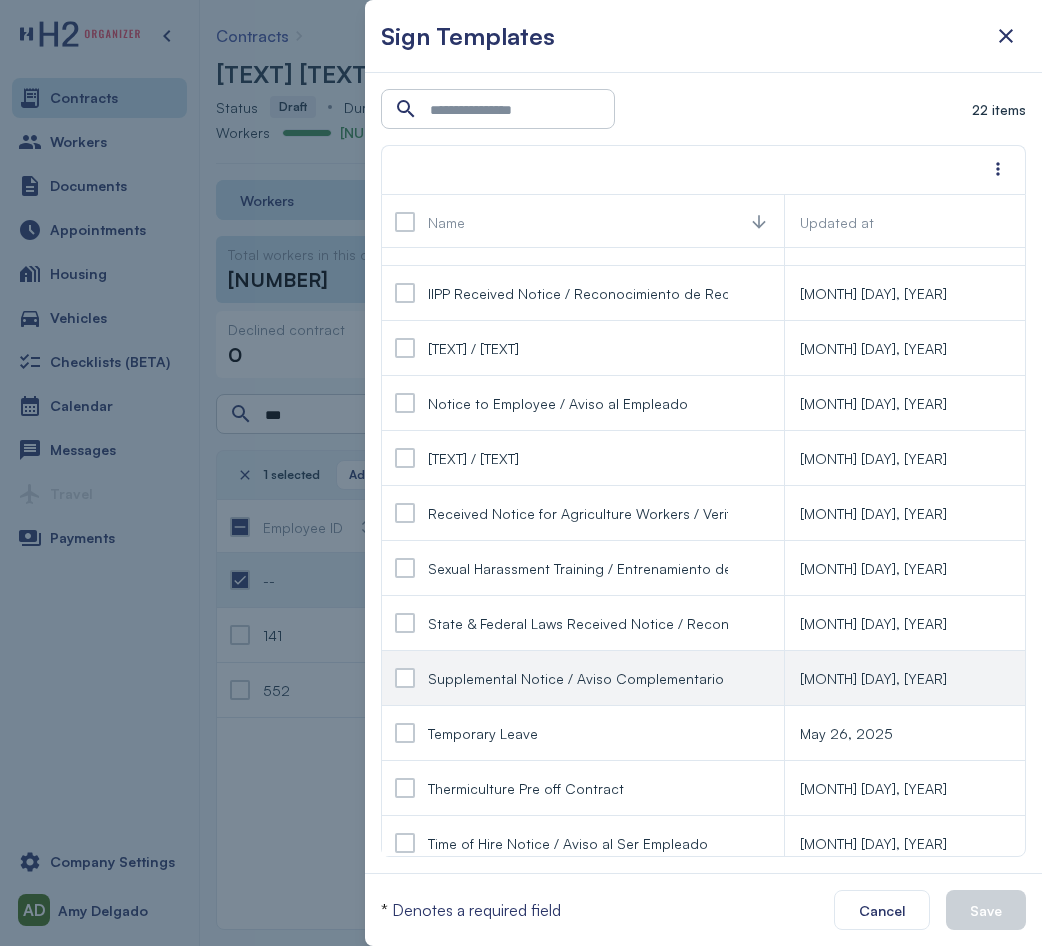 scroll, scrollTop: 500, scrollLeft: 0, axis: vertical 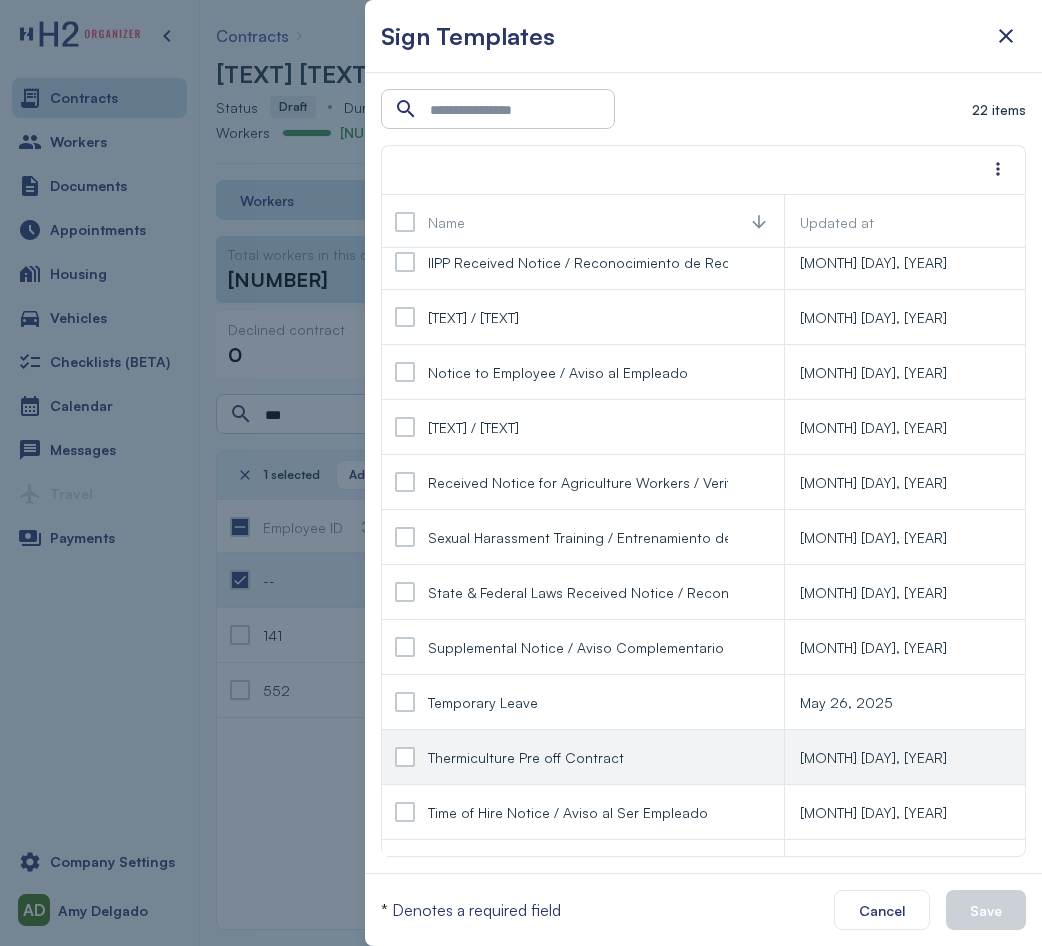 click at bounding box center [405, 757] 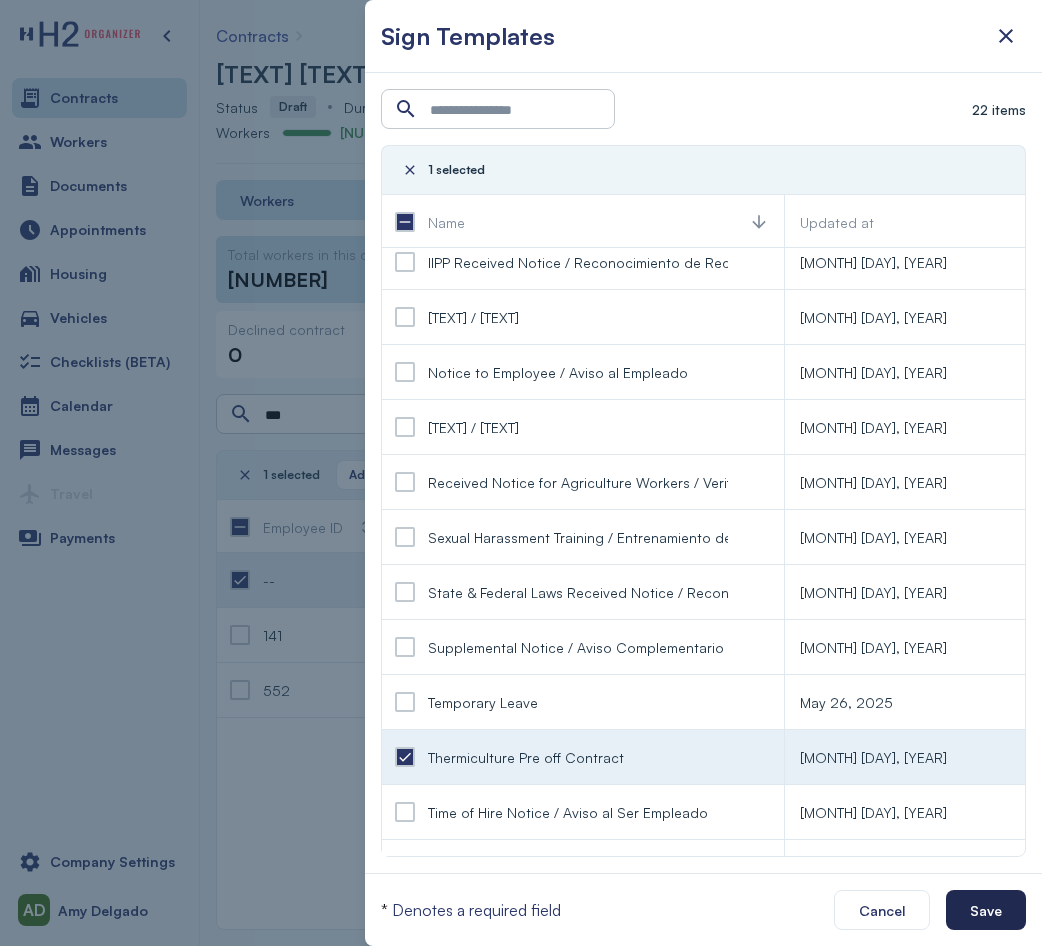 click on "Save" at bounding box center (986, 910) 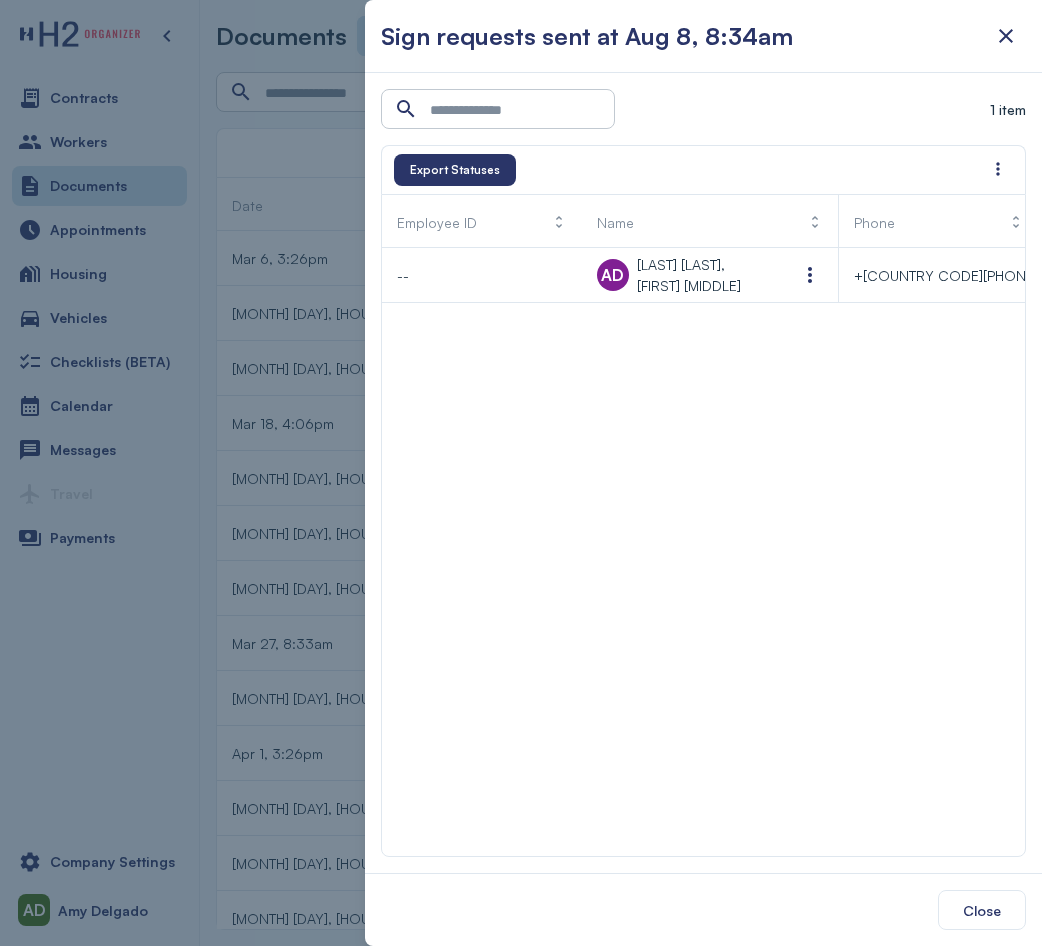 click at bounding box center (521, 473) 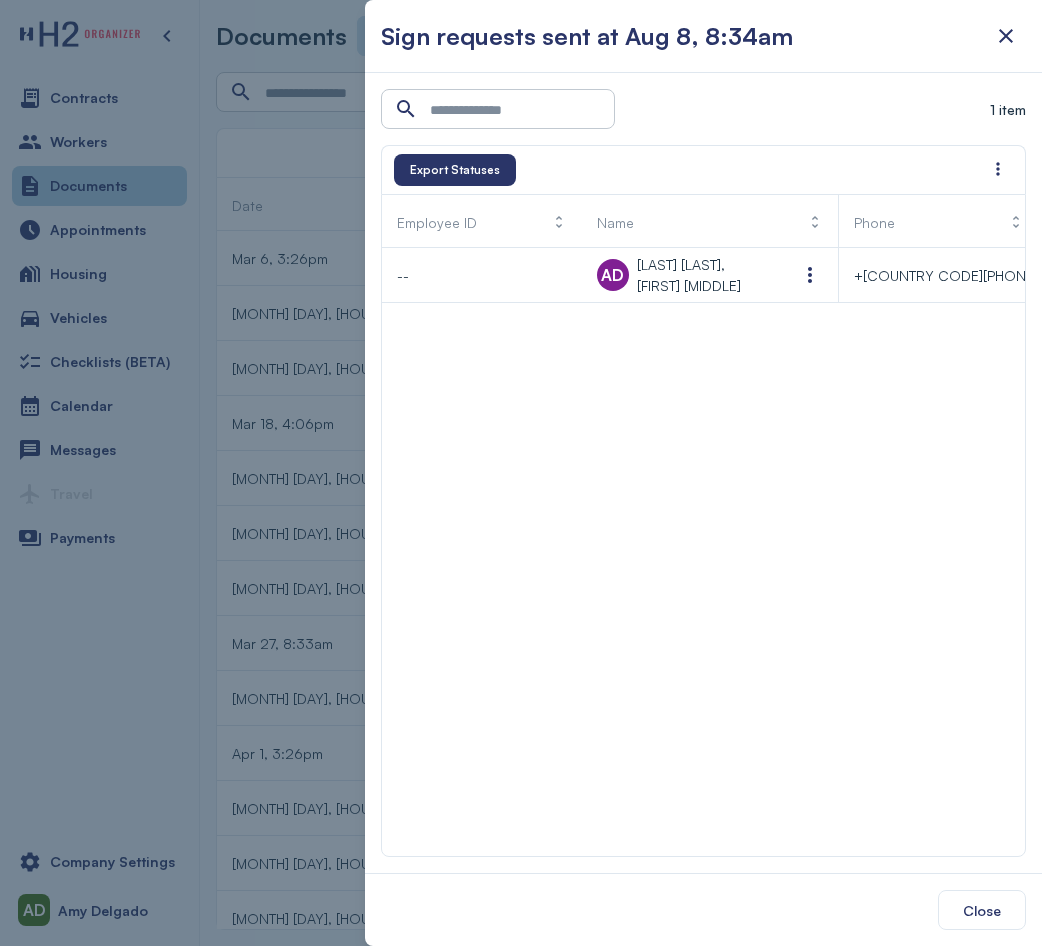 click on "Documents" at bounding box center (99, 186) 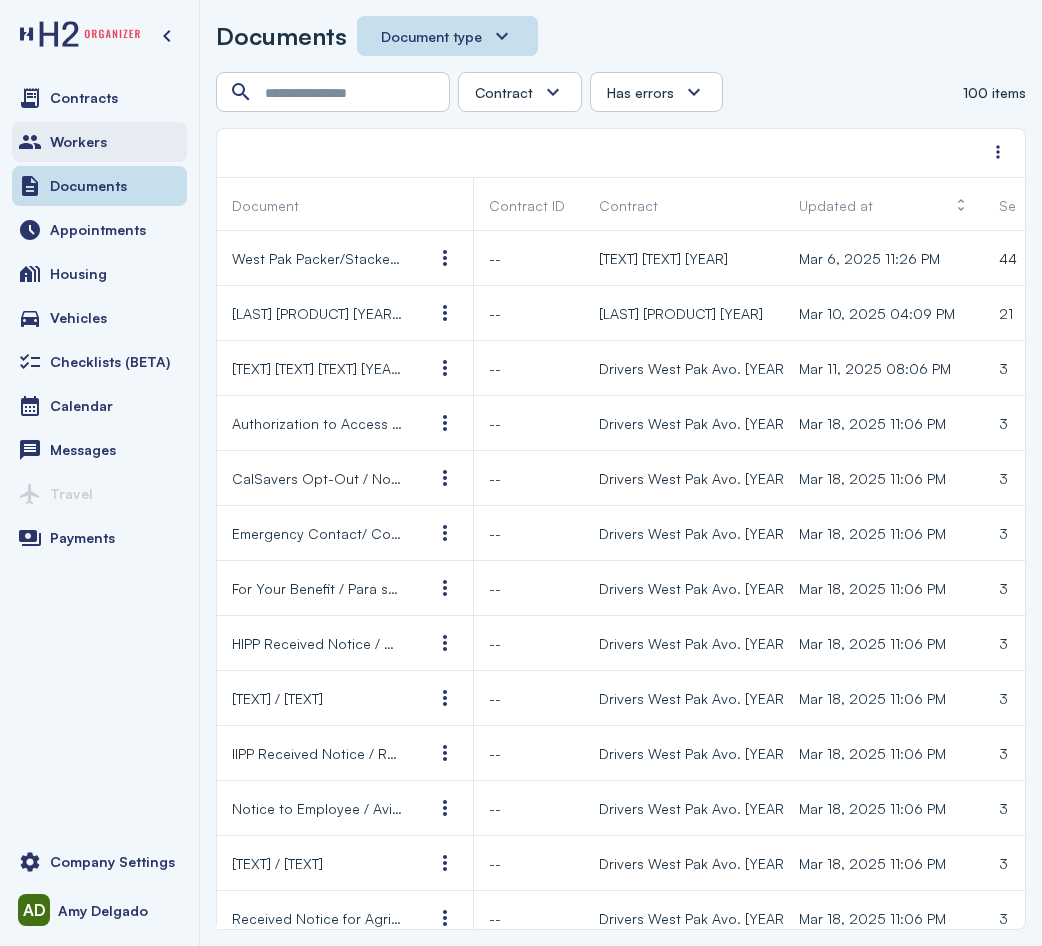 click on "Workers" at bounding box center (99, 142) 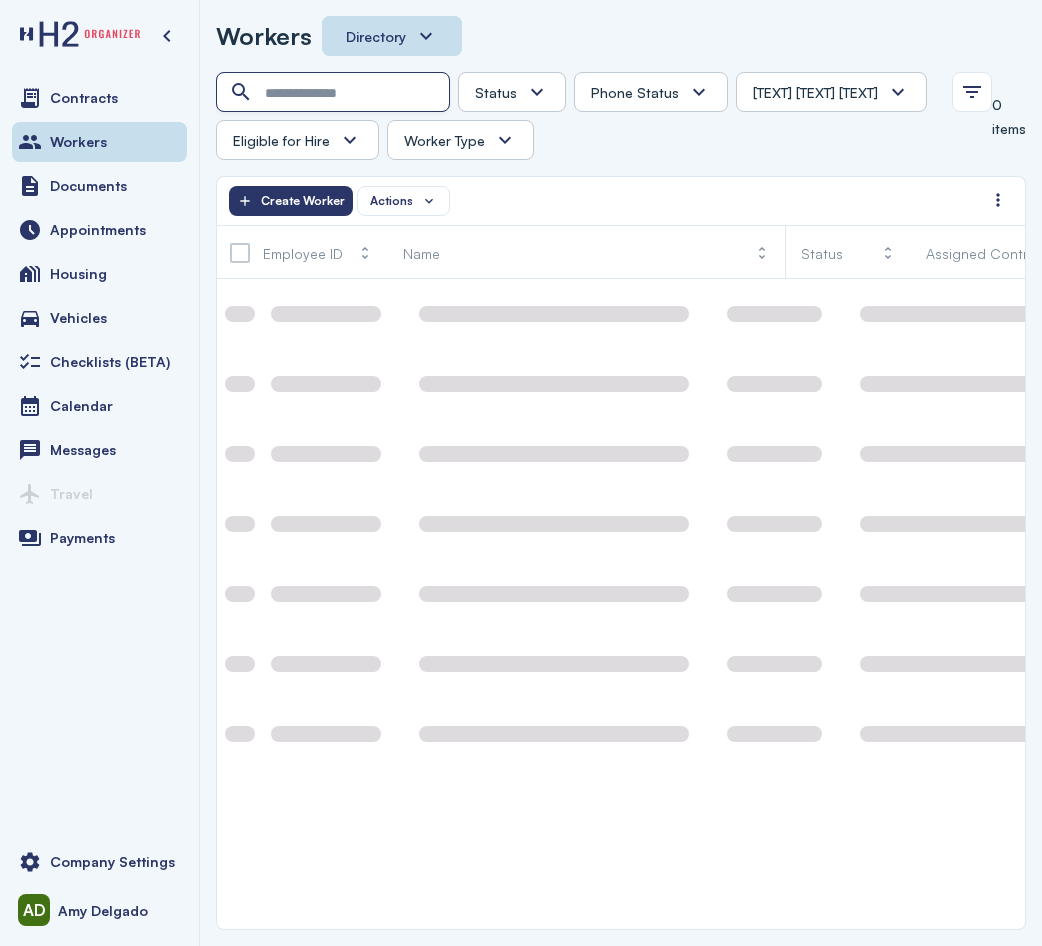 click at bounding box center (335, 93) 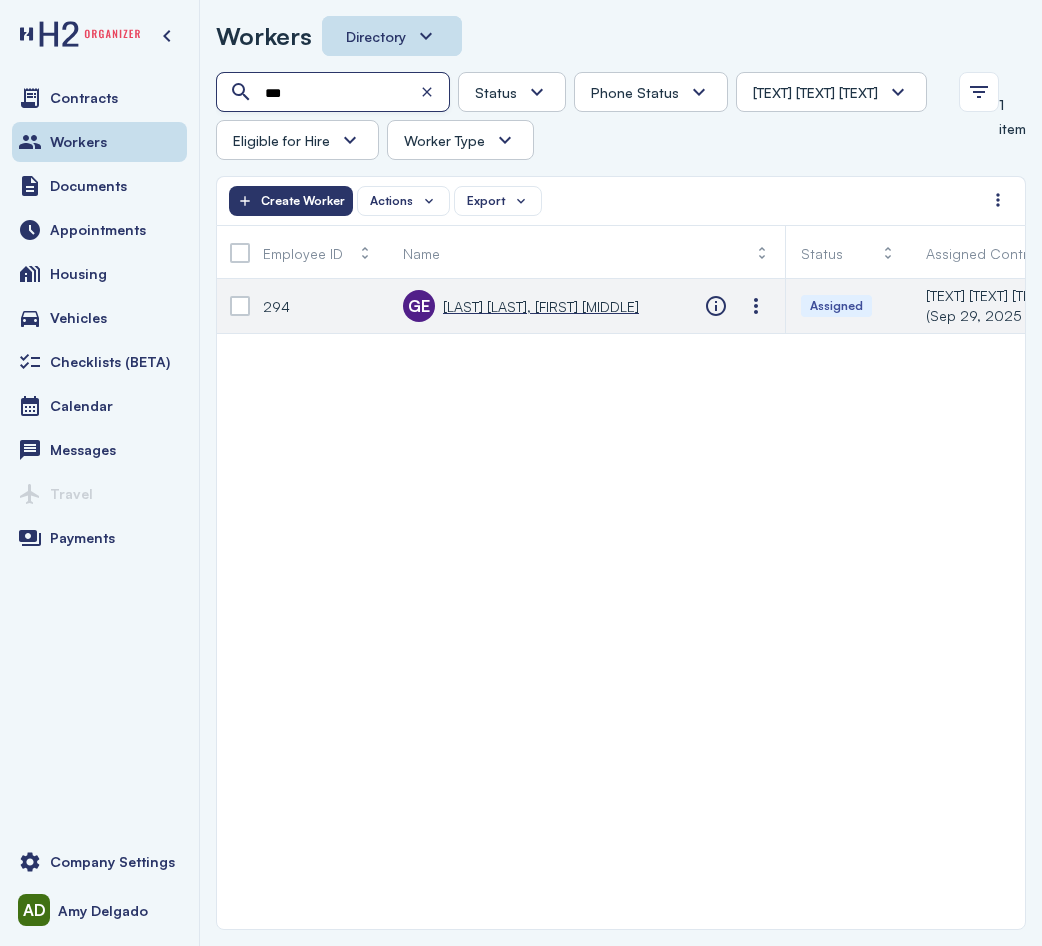 type on "***" 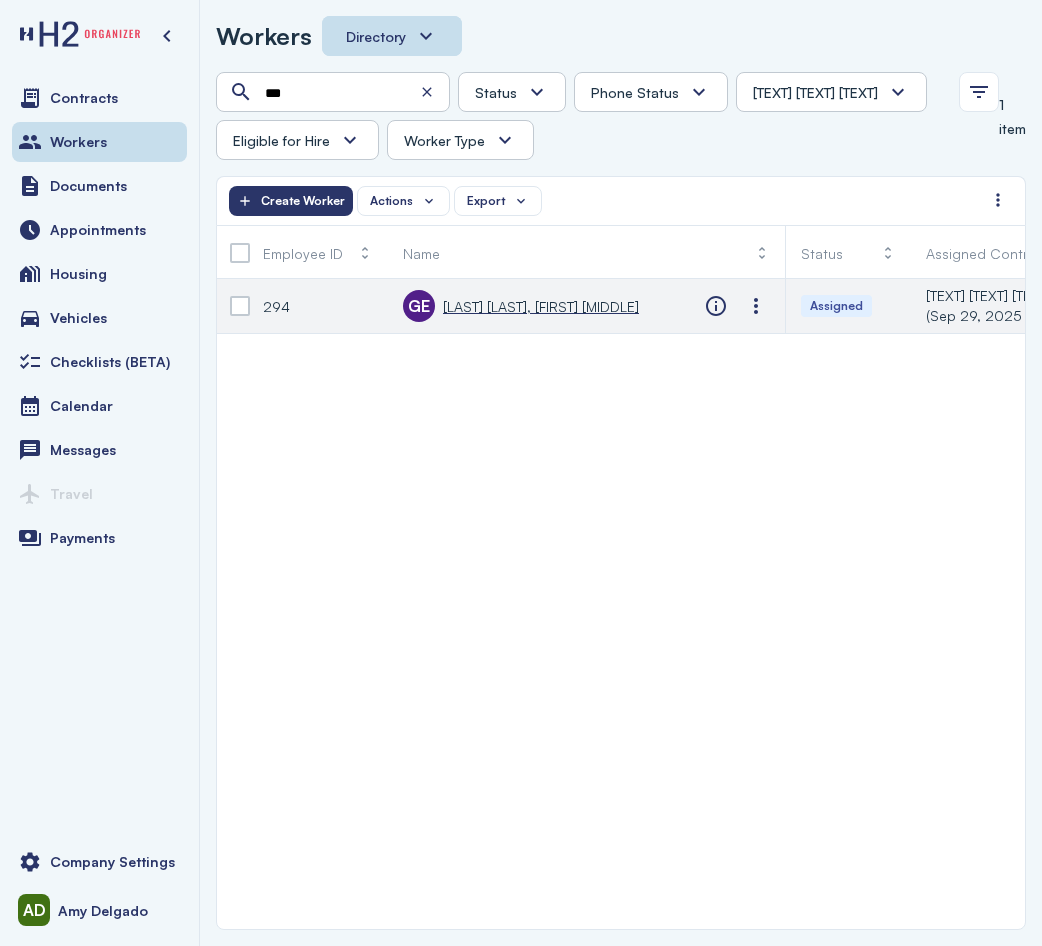 click on "[LAST] [LAST], [FIRST] [MIDDLE]" at bounding box center [541, 306] 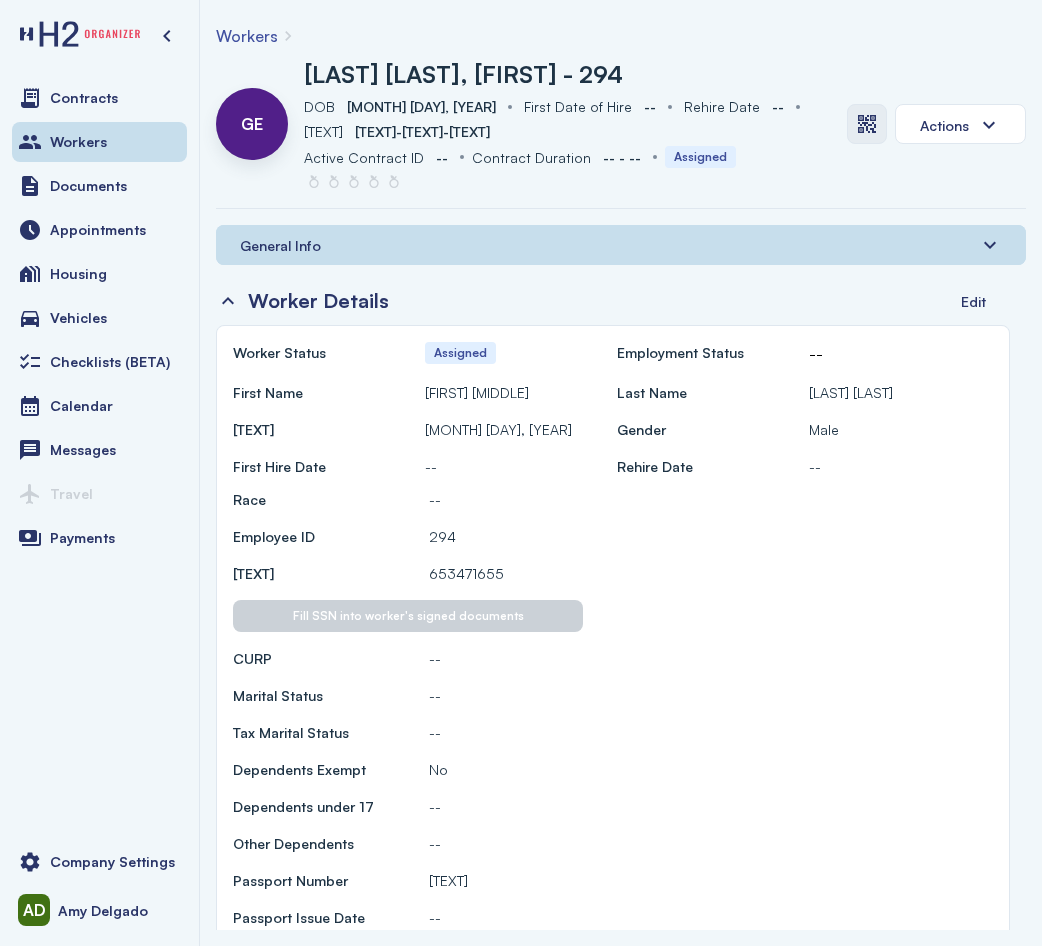 click at bounding box center [867, 124] 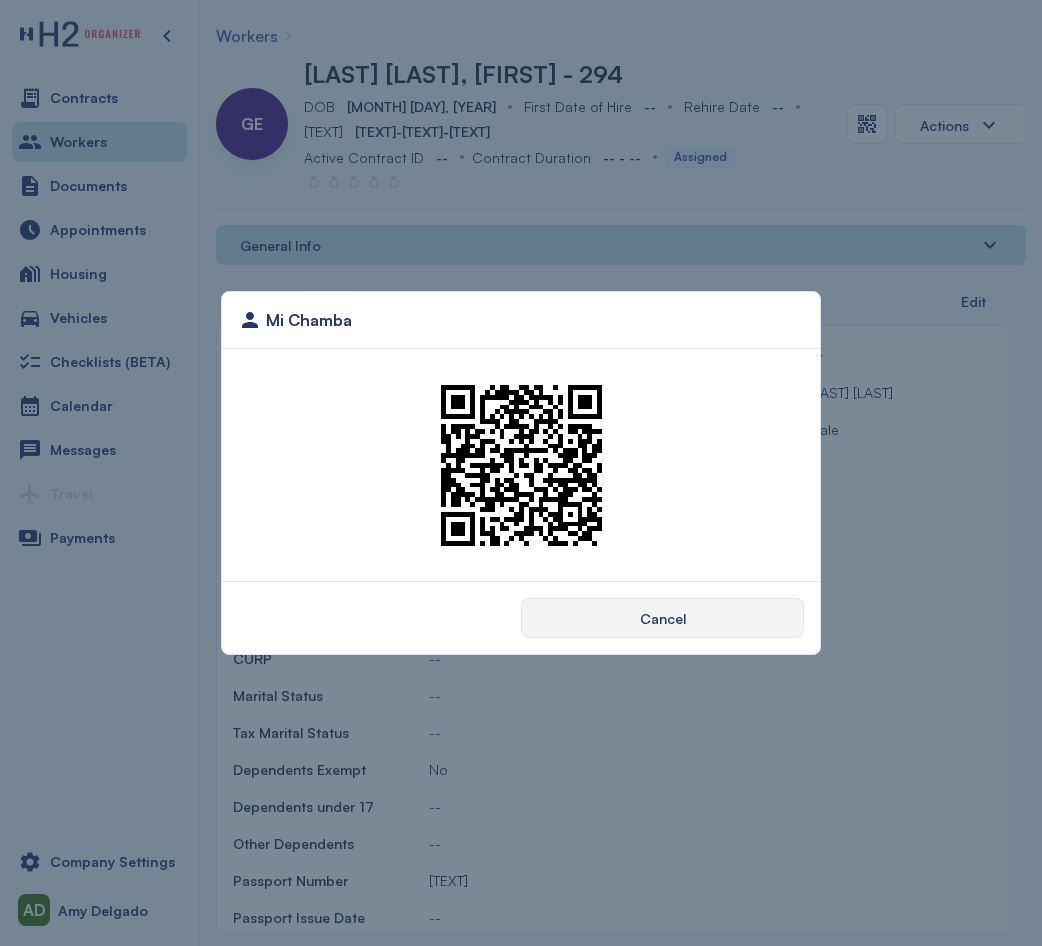 click on "[TEXT] [TEXT]" at bounding box center [521, 473] 